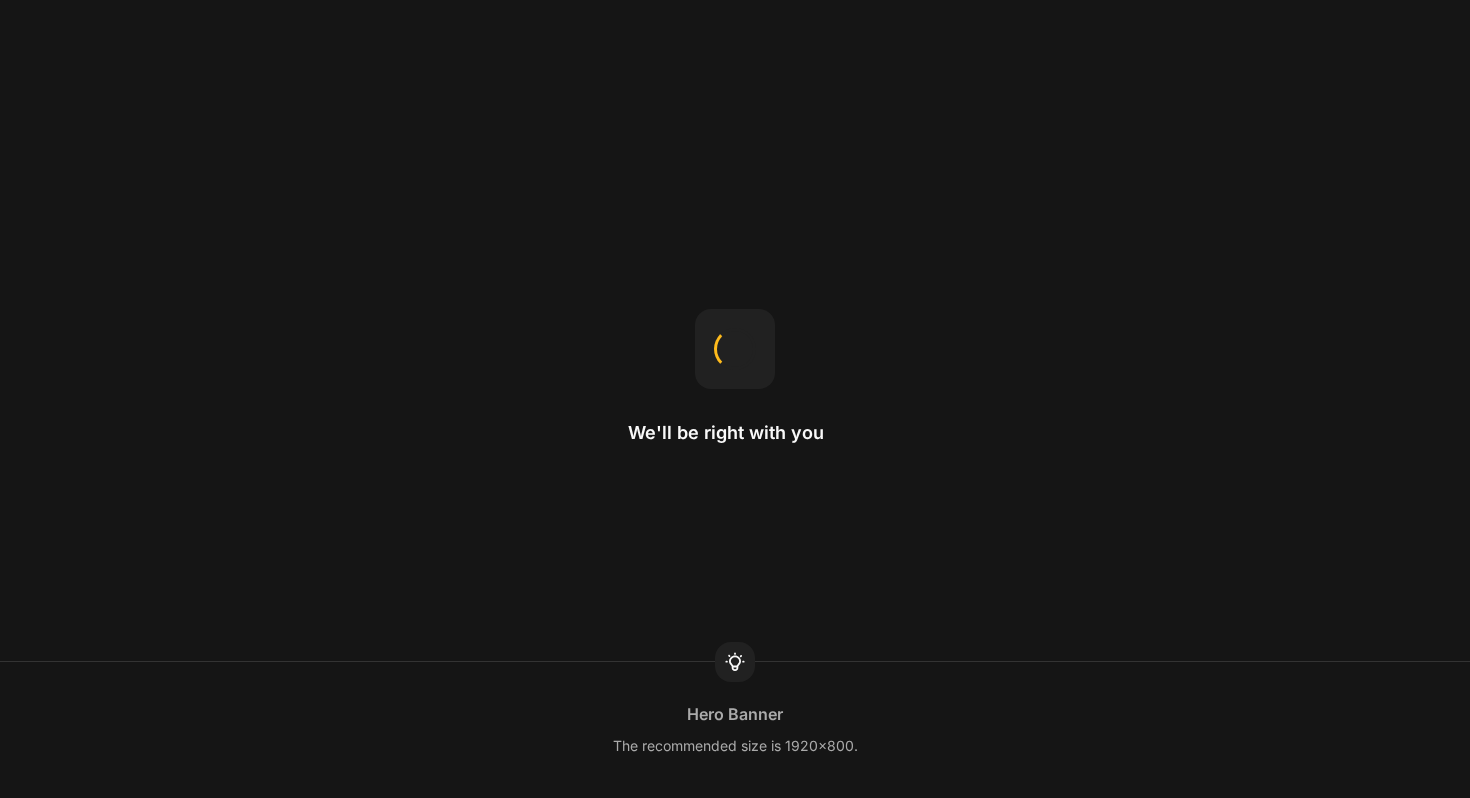 scroll, scrollTop: 0, scrollLeft: 0, axis: both 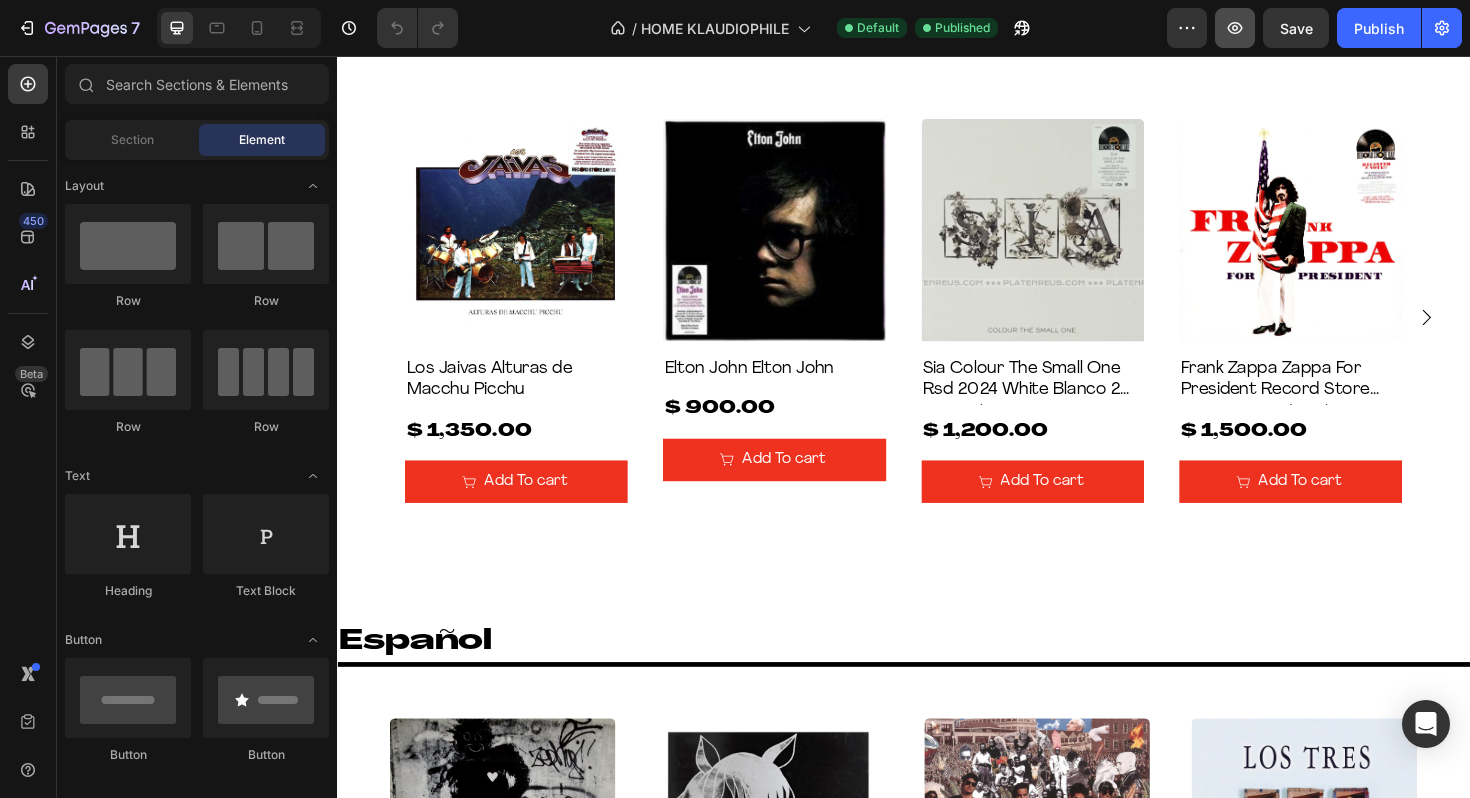 click 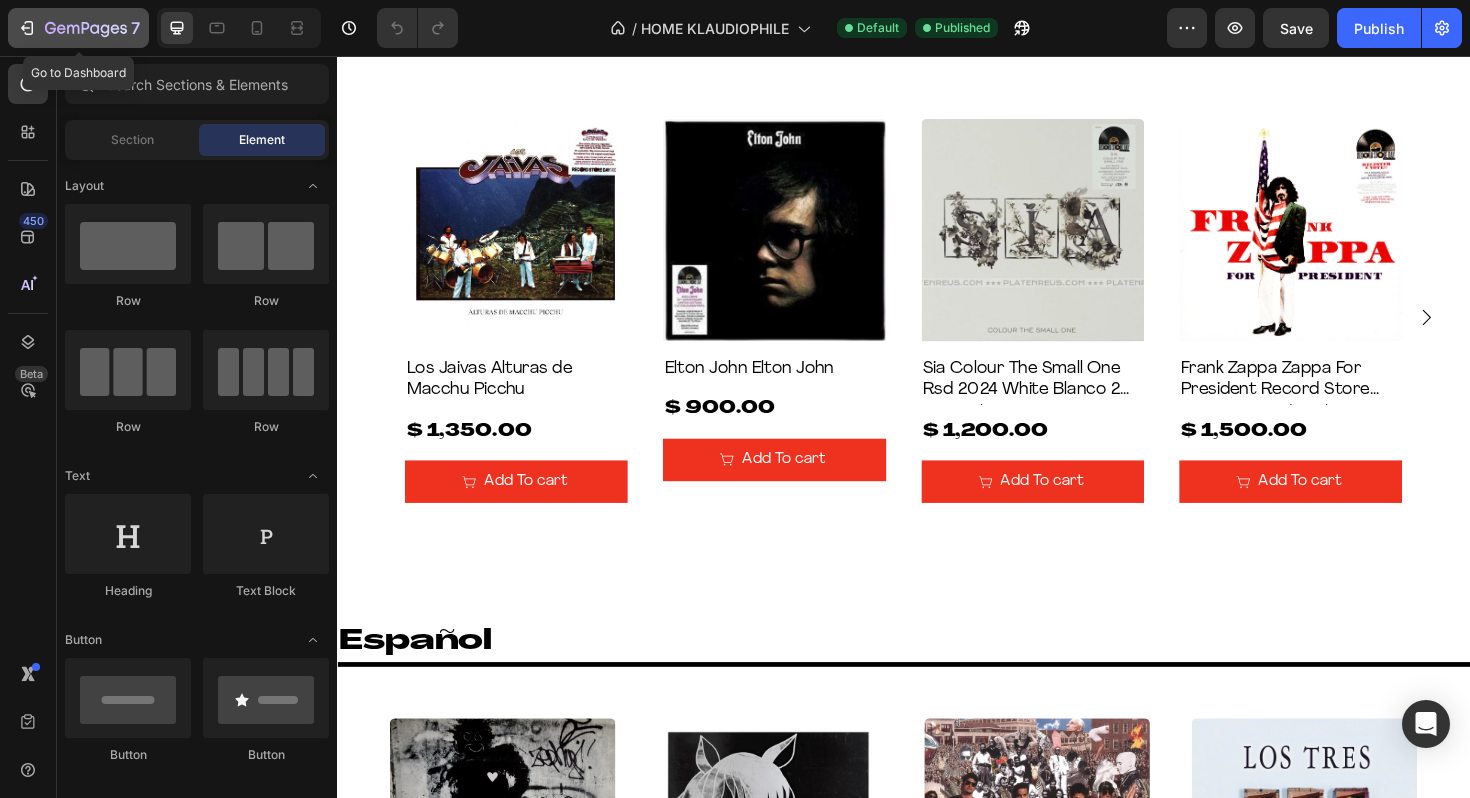 click 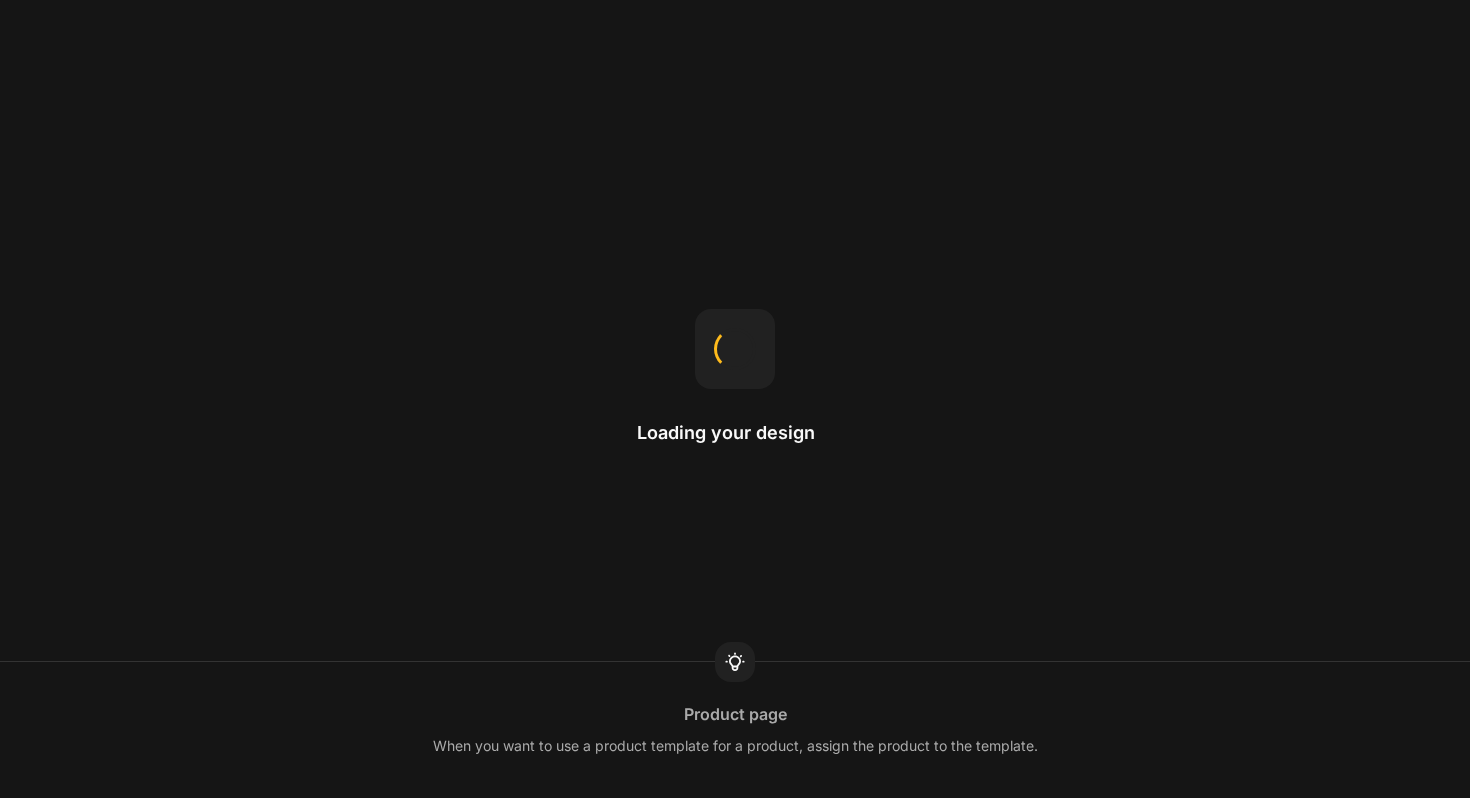 scroll, scrollTop: 0, scrollLeft: 0, axis: both 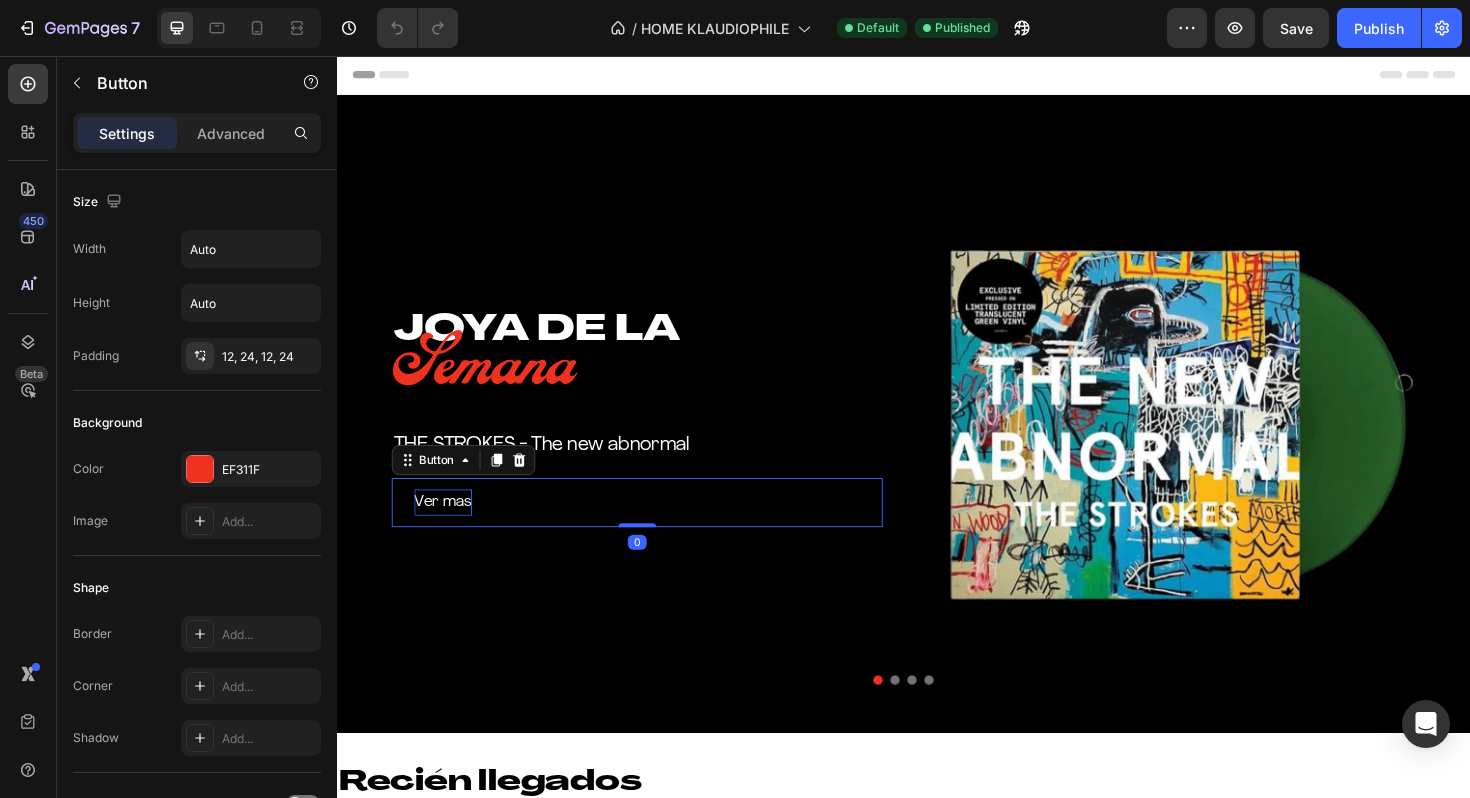 click on "Ver mas" at bounding box center (449, 529) 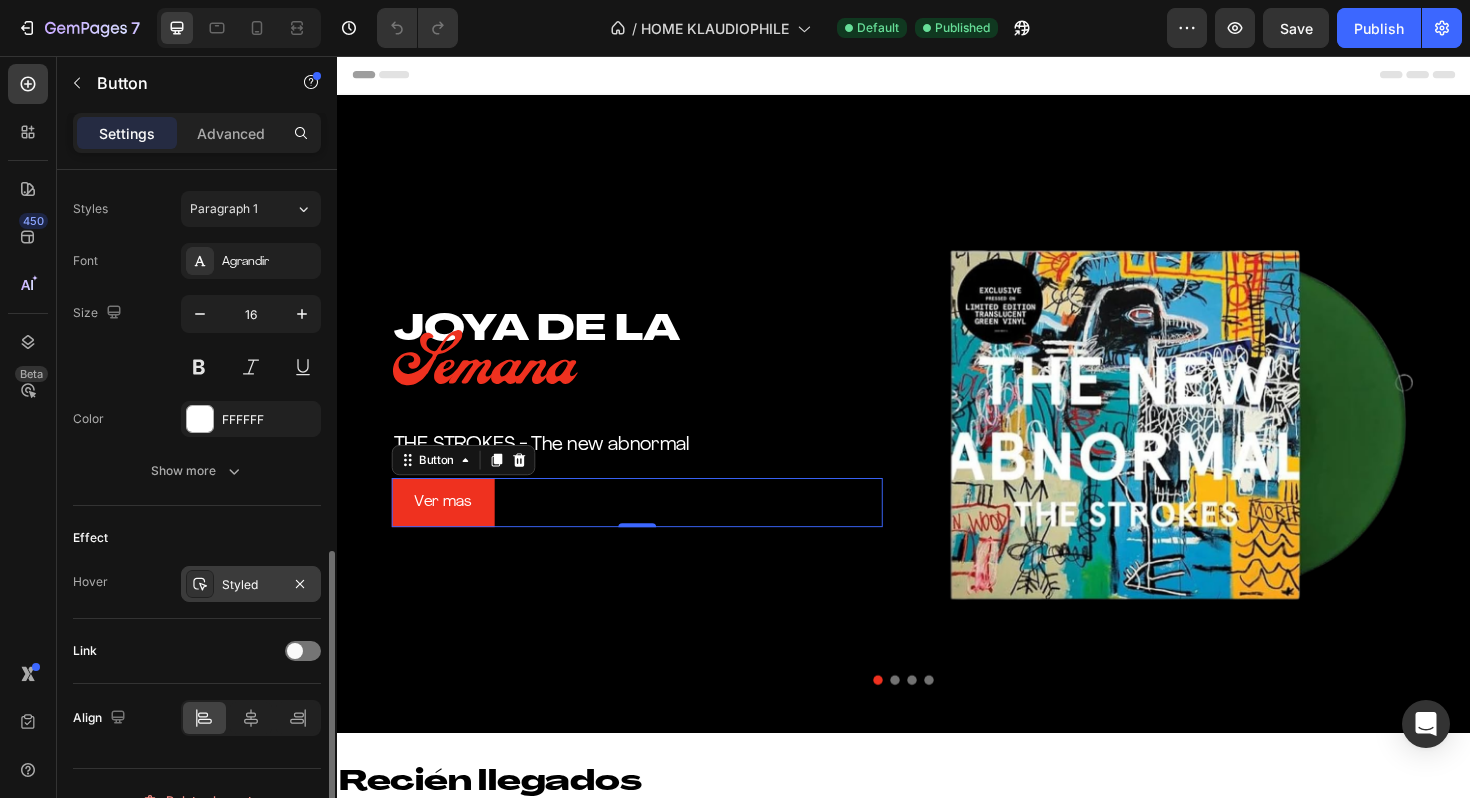 scroll, scrollTop: 749, scrollLeft: 0, axis: vertical 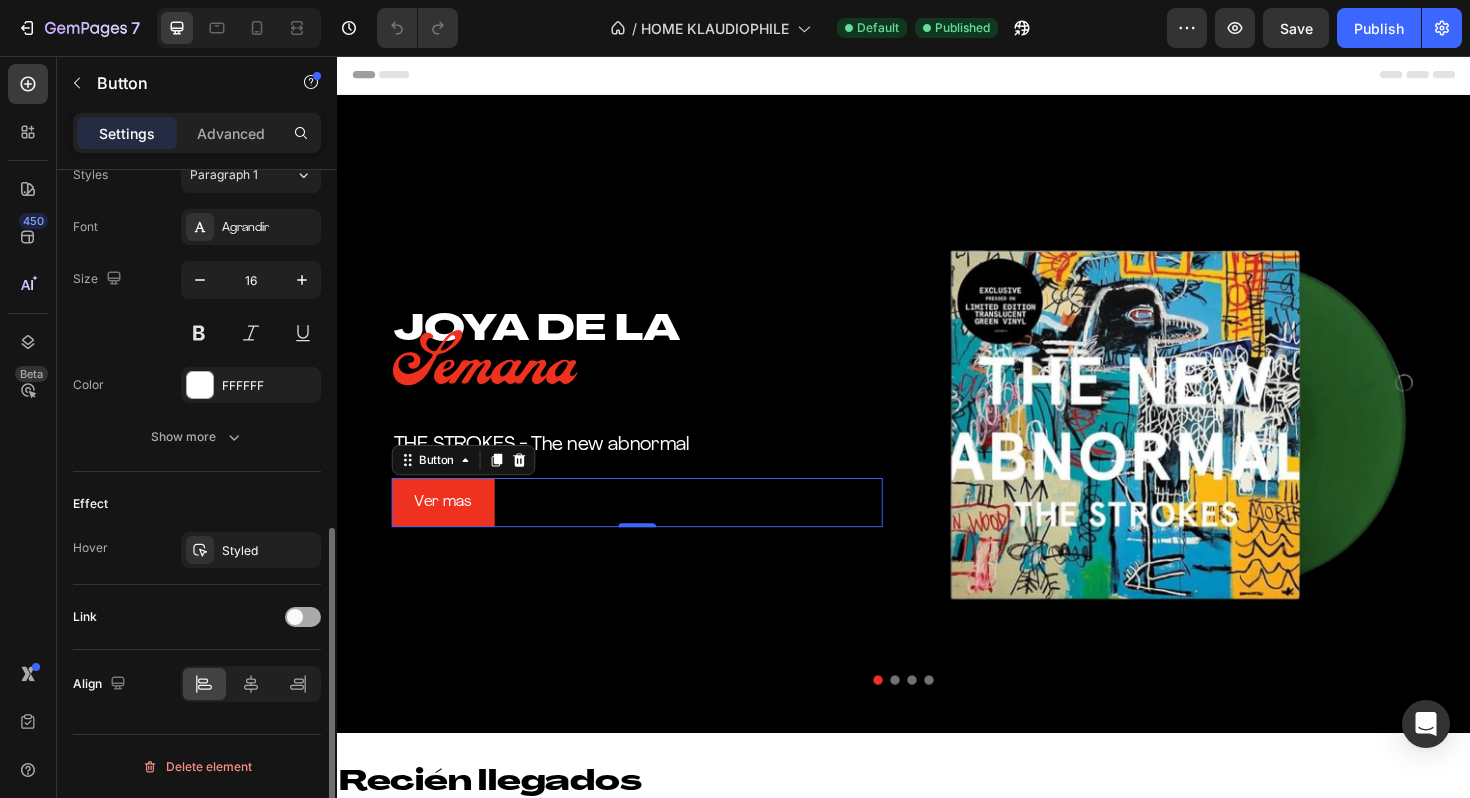 click at bounding box center [303, 617] 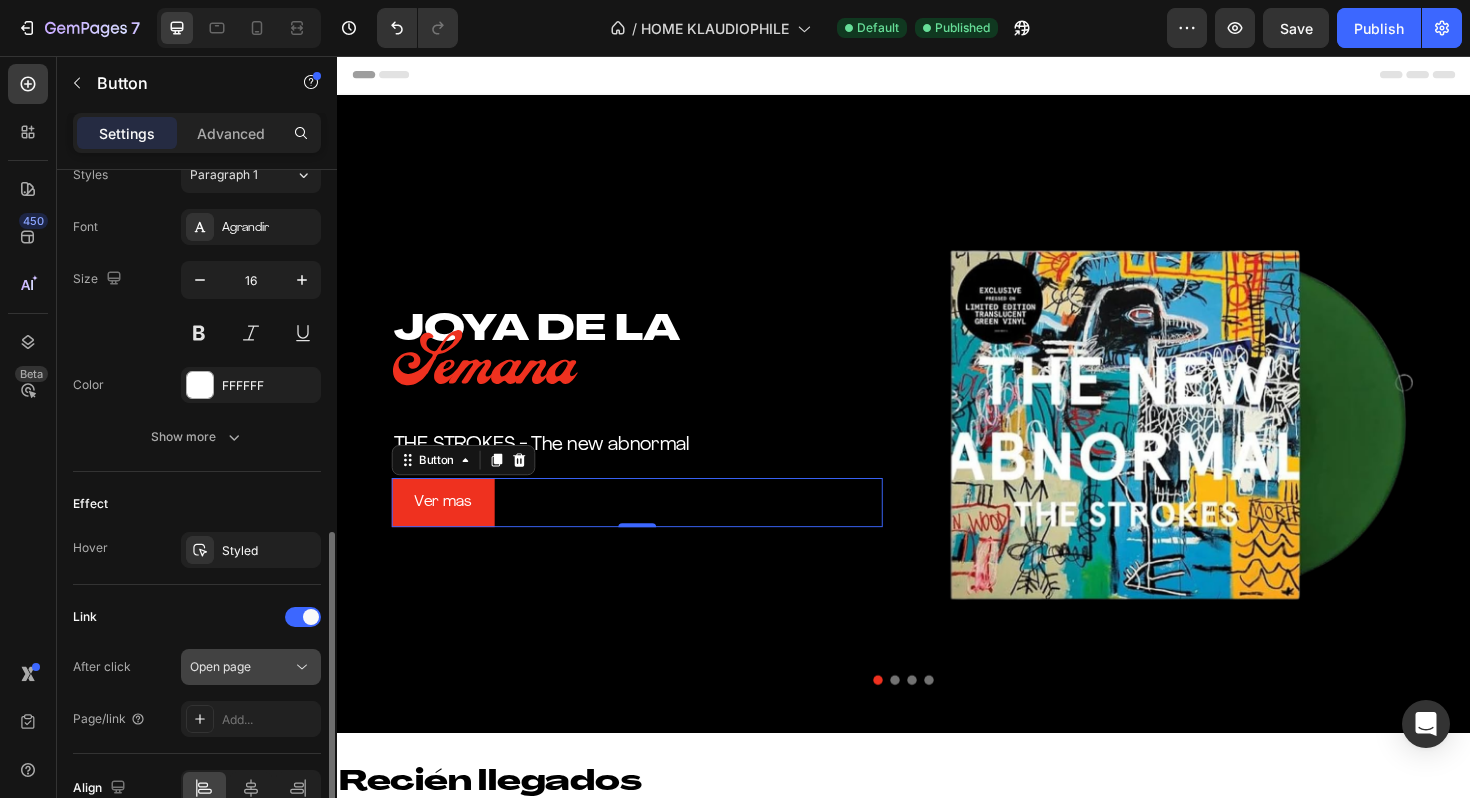 scroll, scrollTop: 853, scrollLeft: 0, axis: vertical 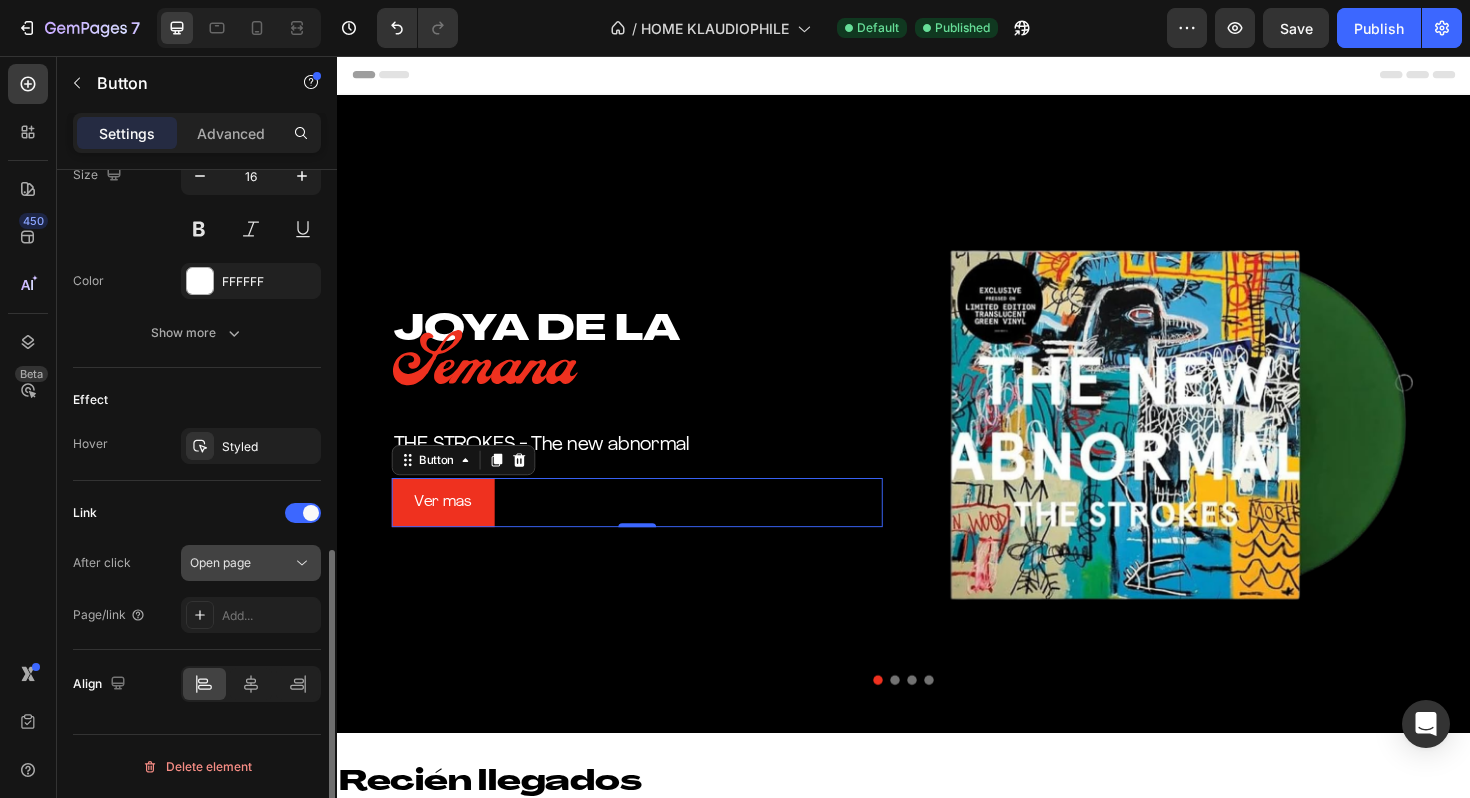 click on "Open page" at bounding box center [241, 563] 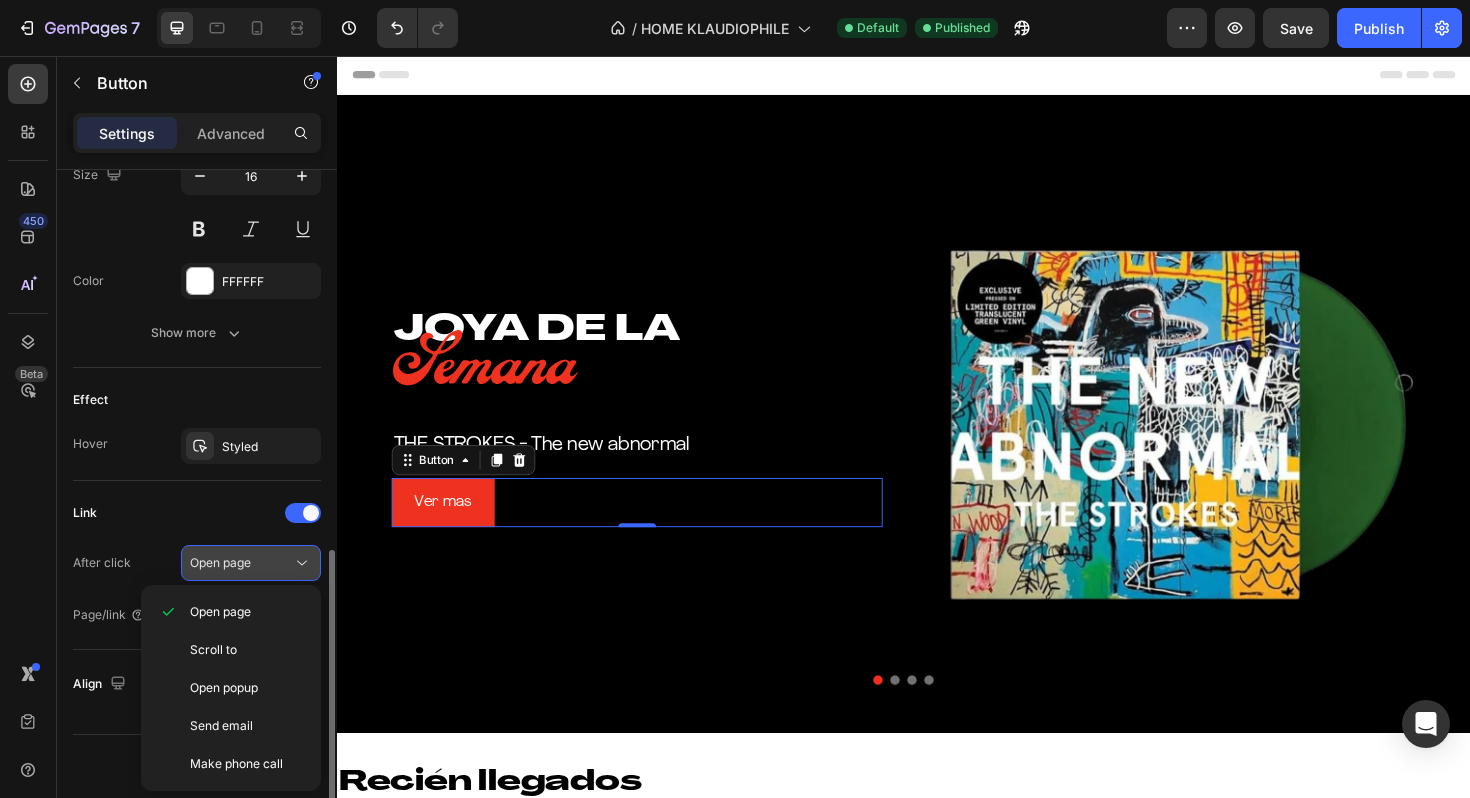 click on "Open page" at bounding box center (241, 563) 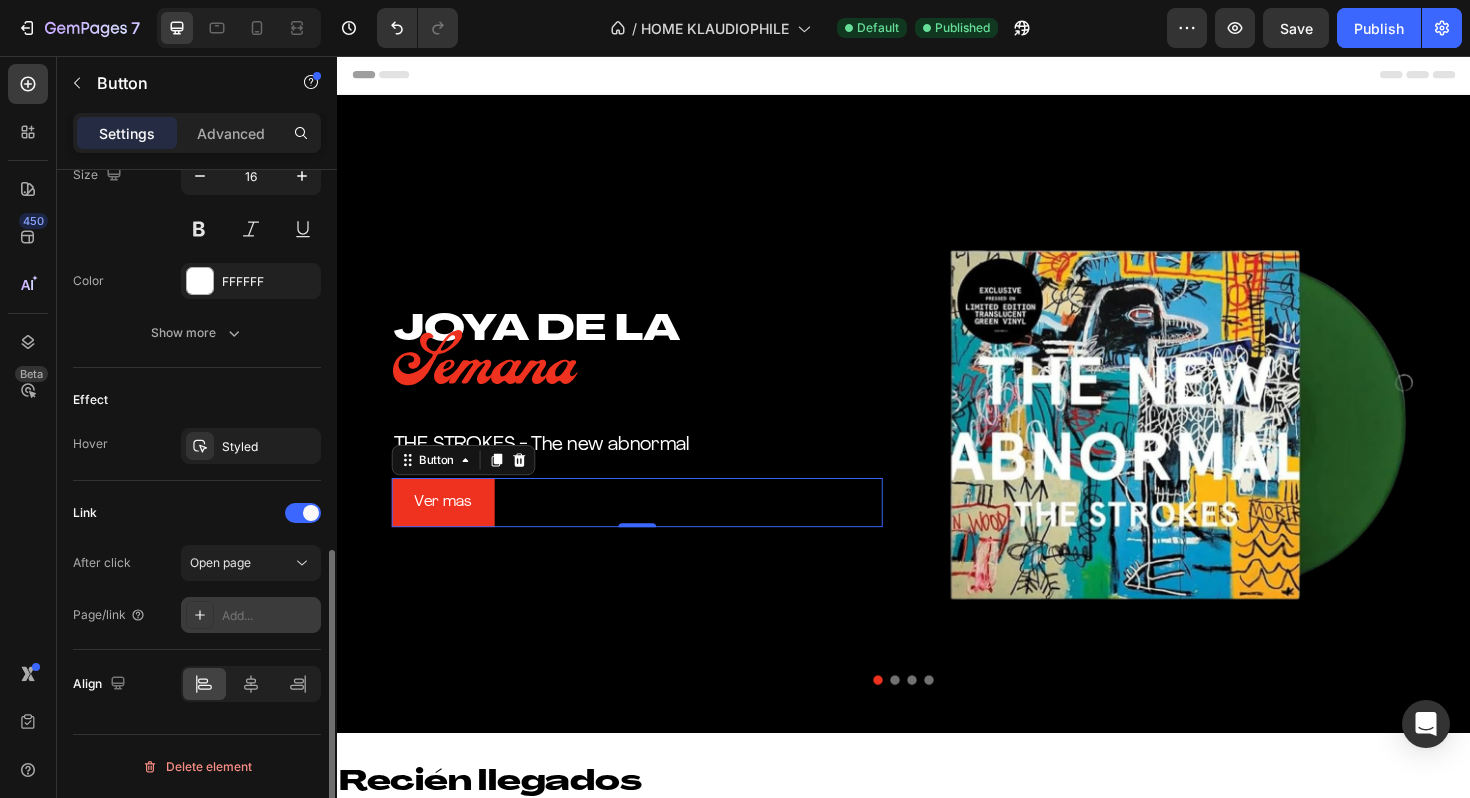 click at bounding box center (200, 615) 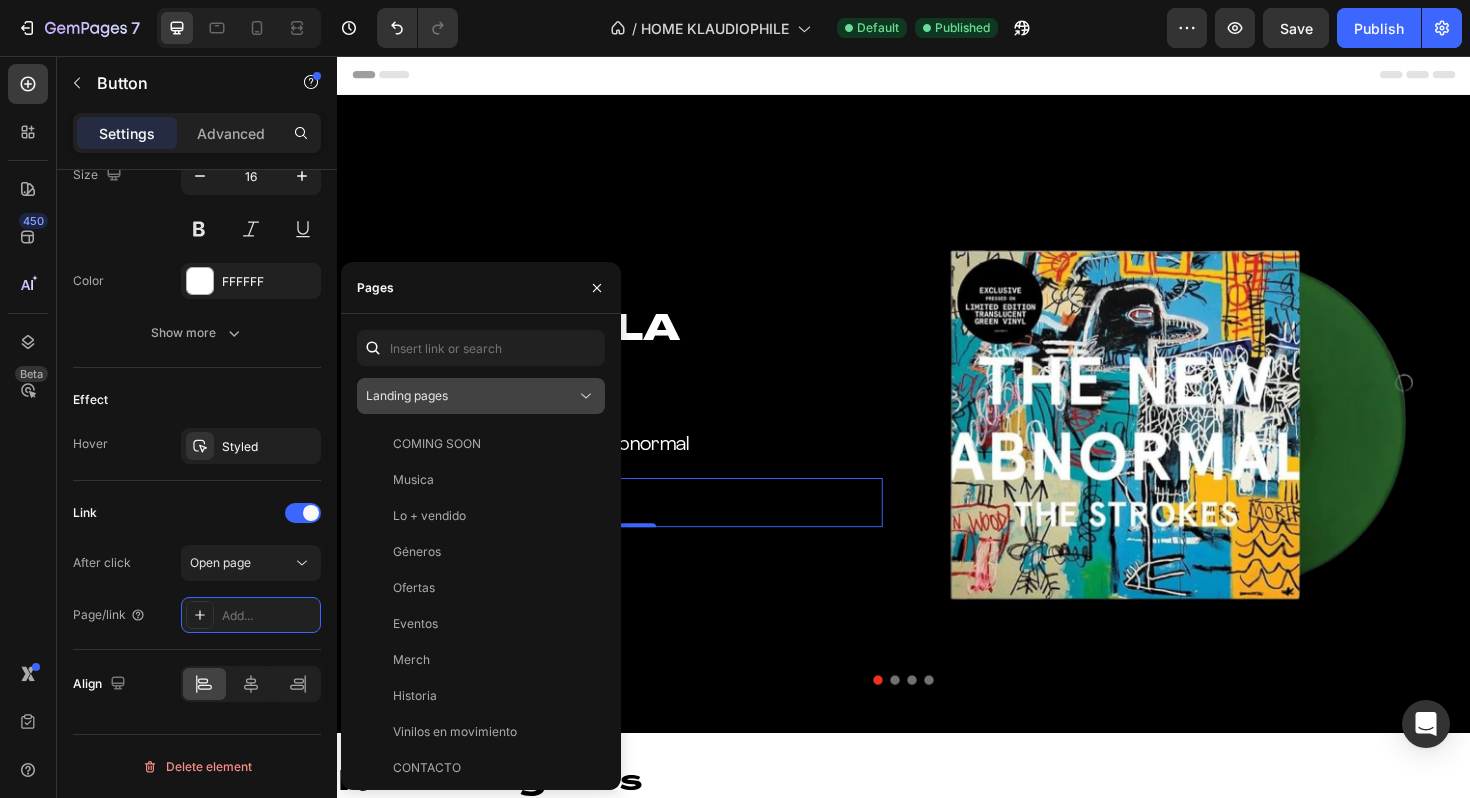 click on "Landing pages" at bounding box center (471, 396) 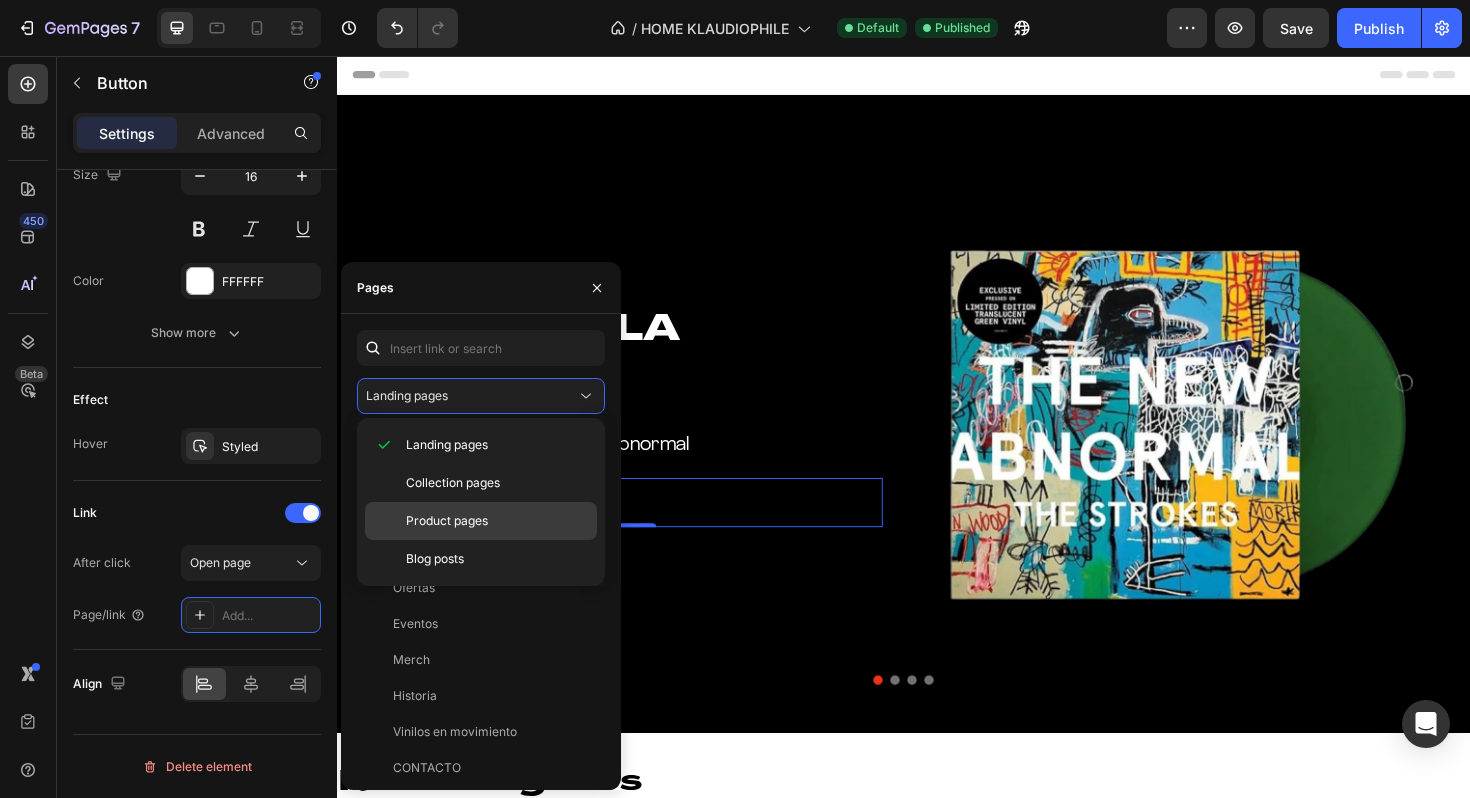 click on "Product pages" at bounding box center (497, 521) 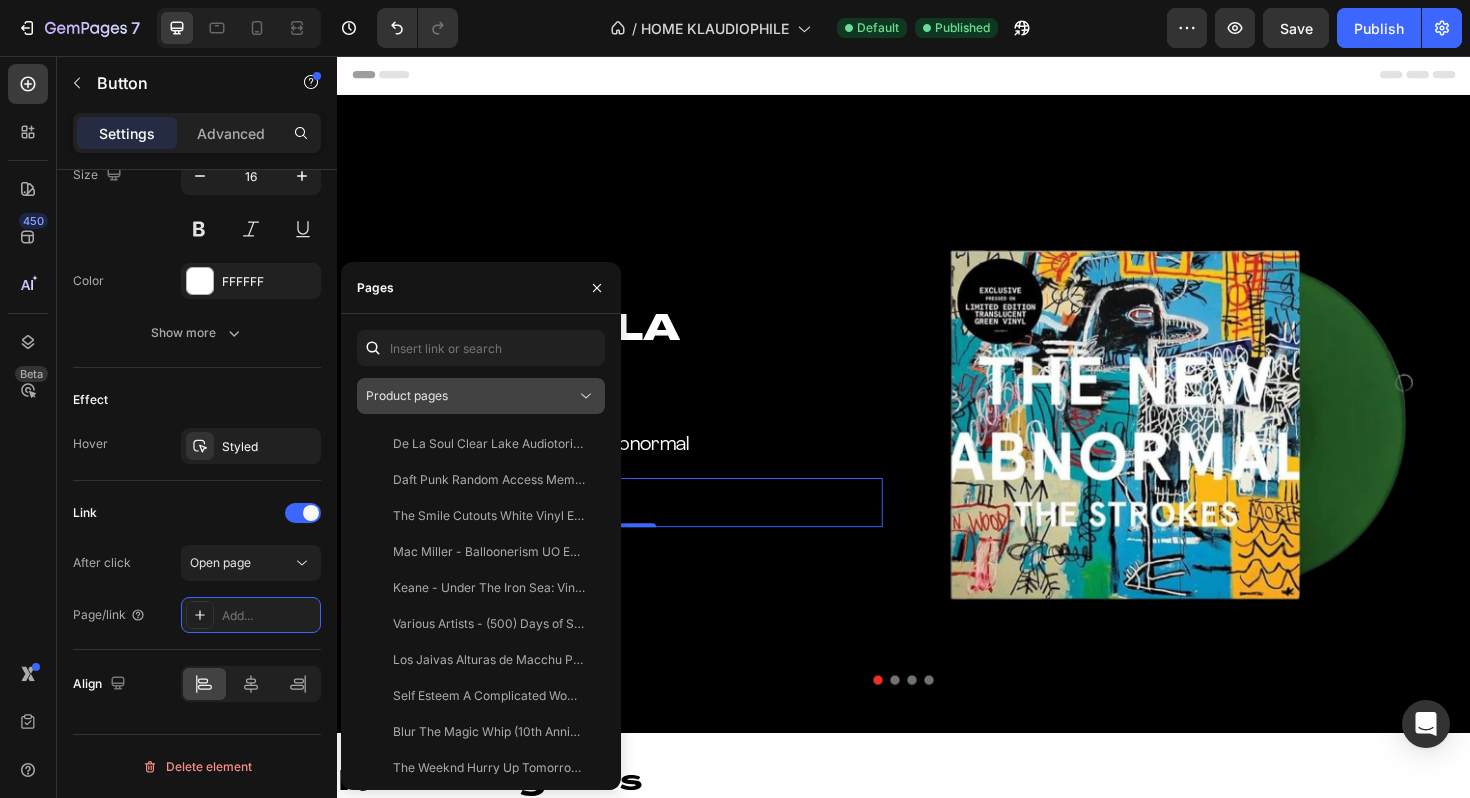 click on "Product pages" at bounding box center (471, 396) 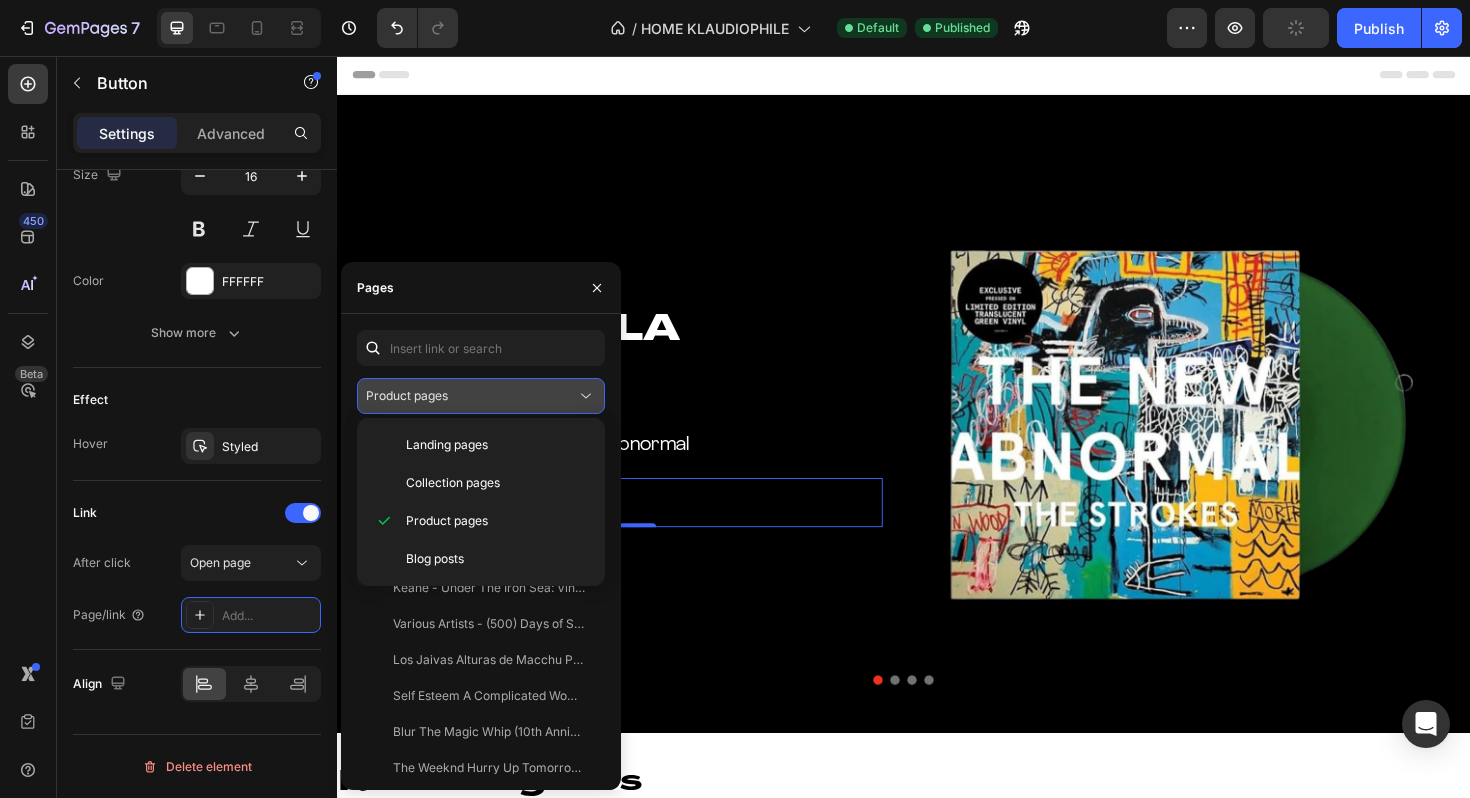 click on "Product pages" at bounding box center (471, 396) 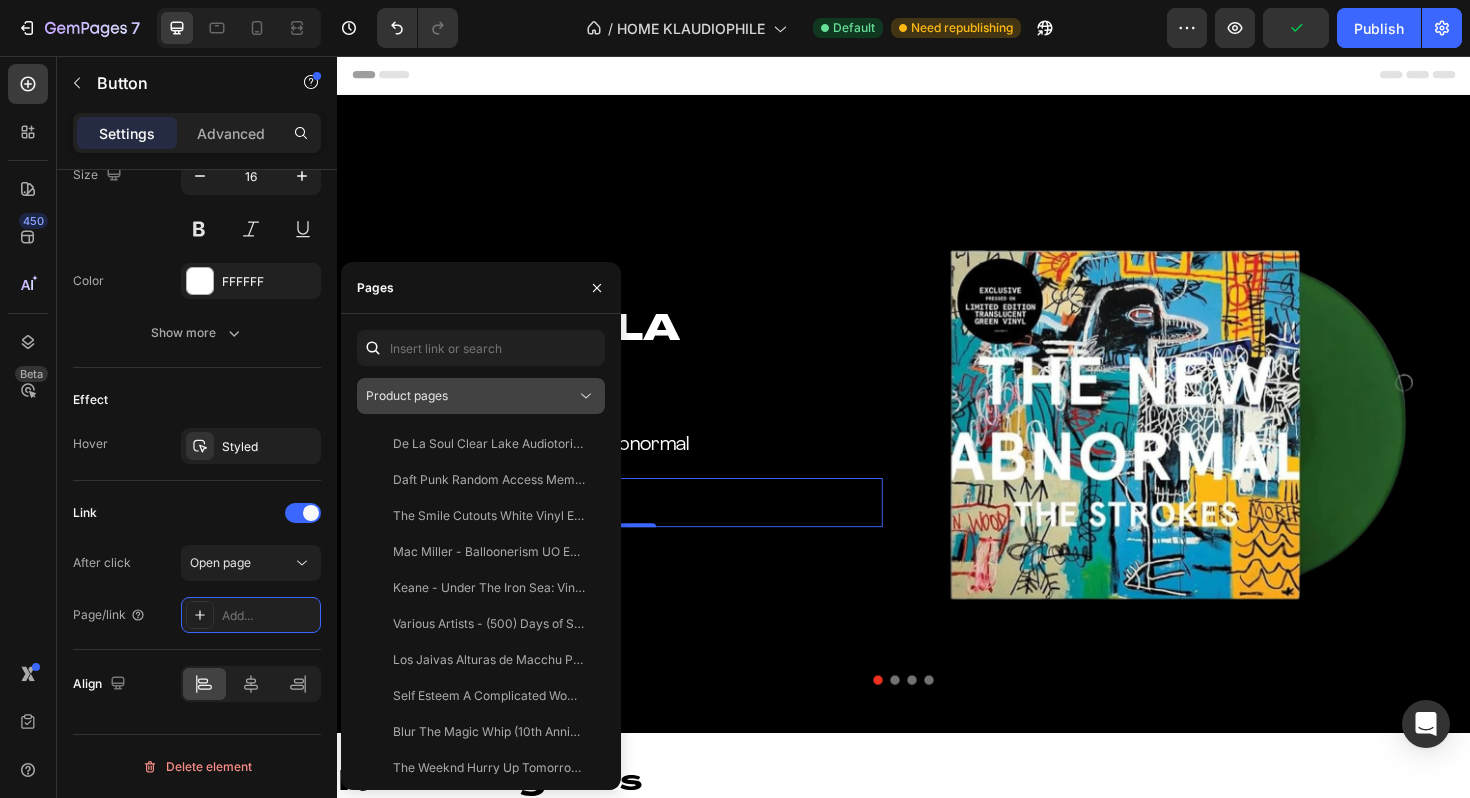 type 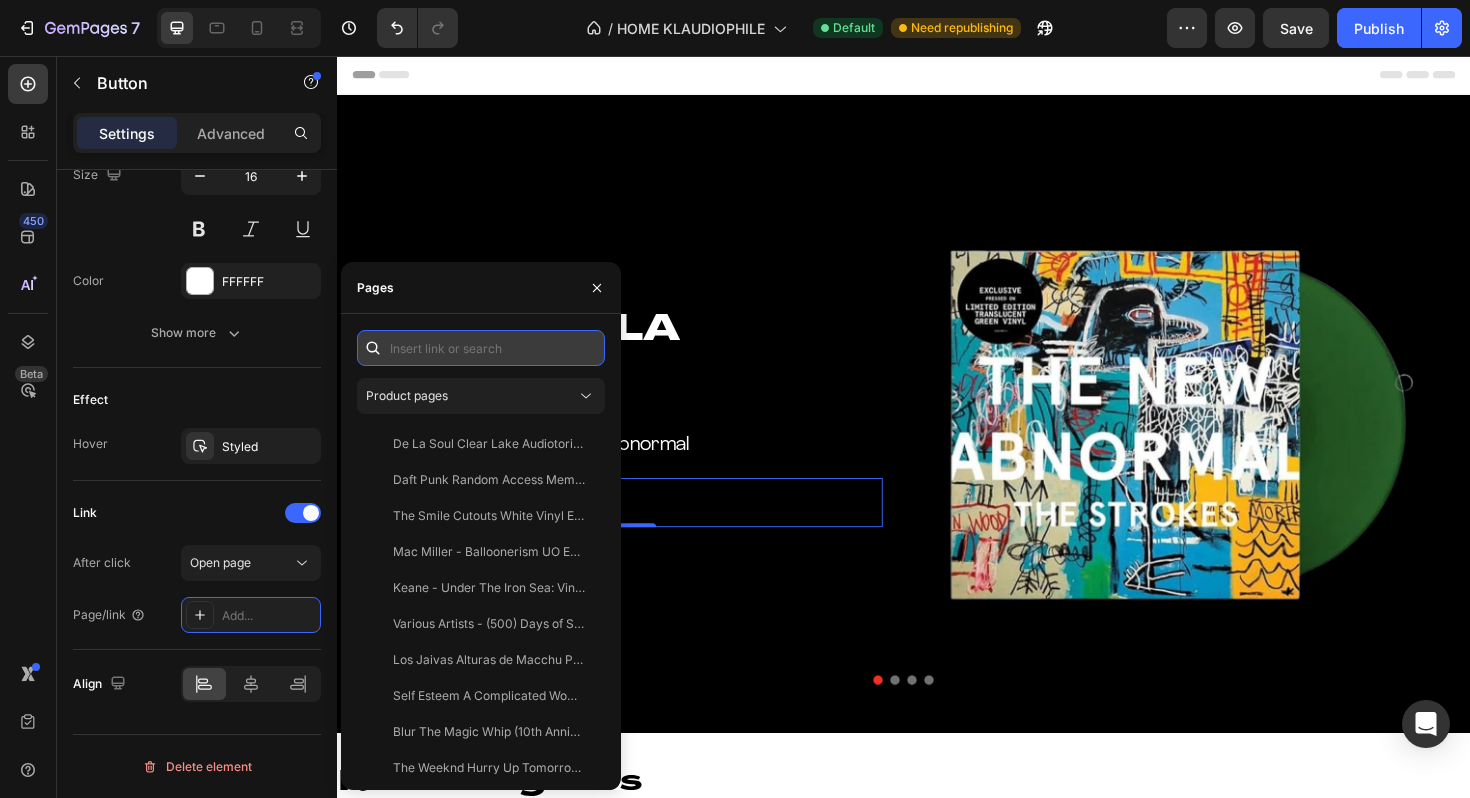 click at bounding box center [481, 348] 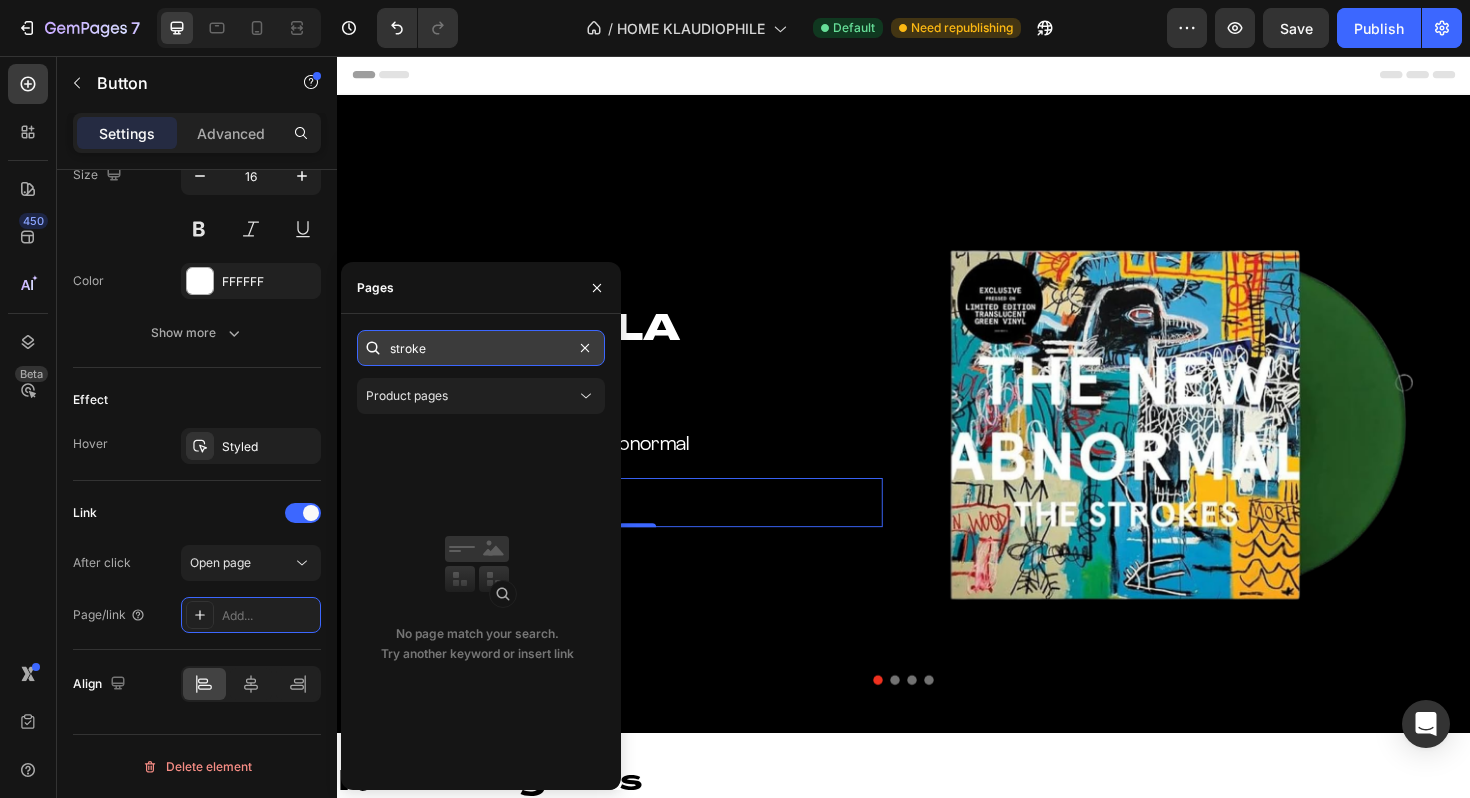 type on "strokes" 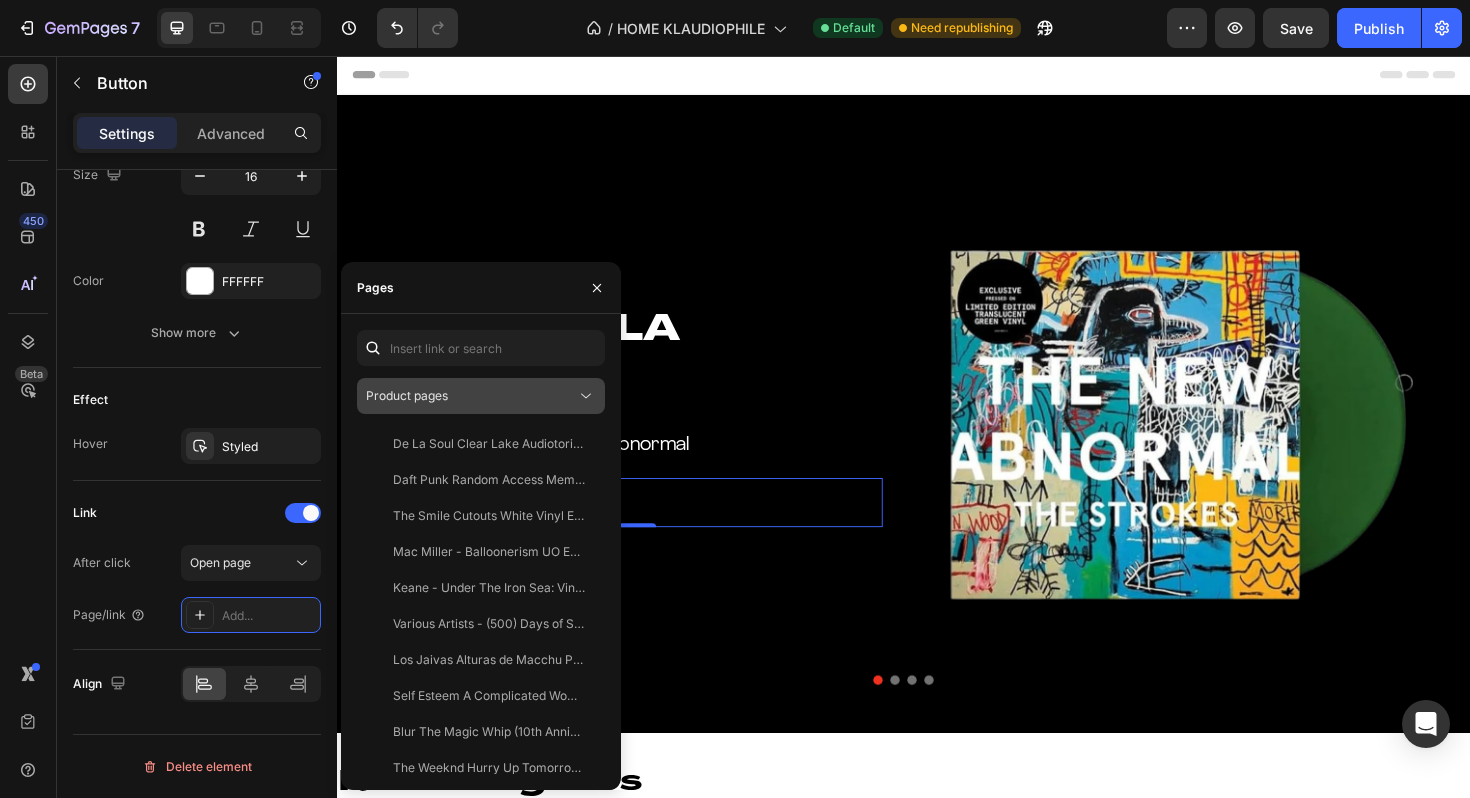 click on "Product pages" at bounding box center (471, 396) 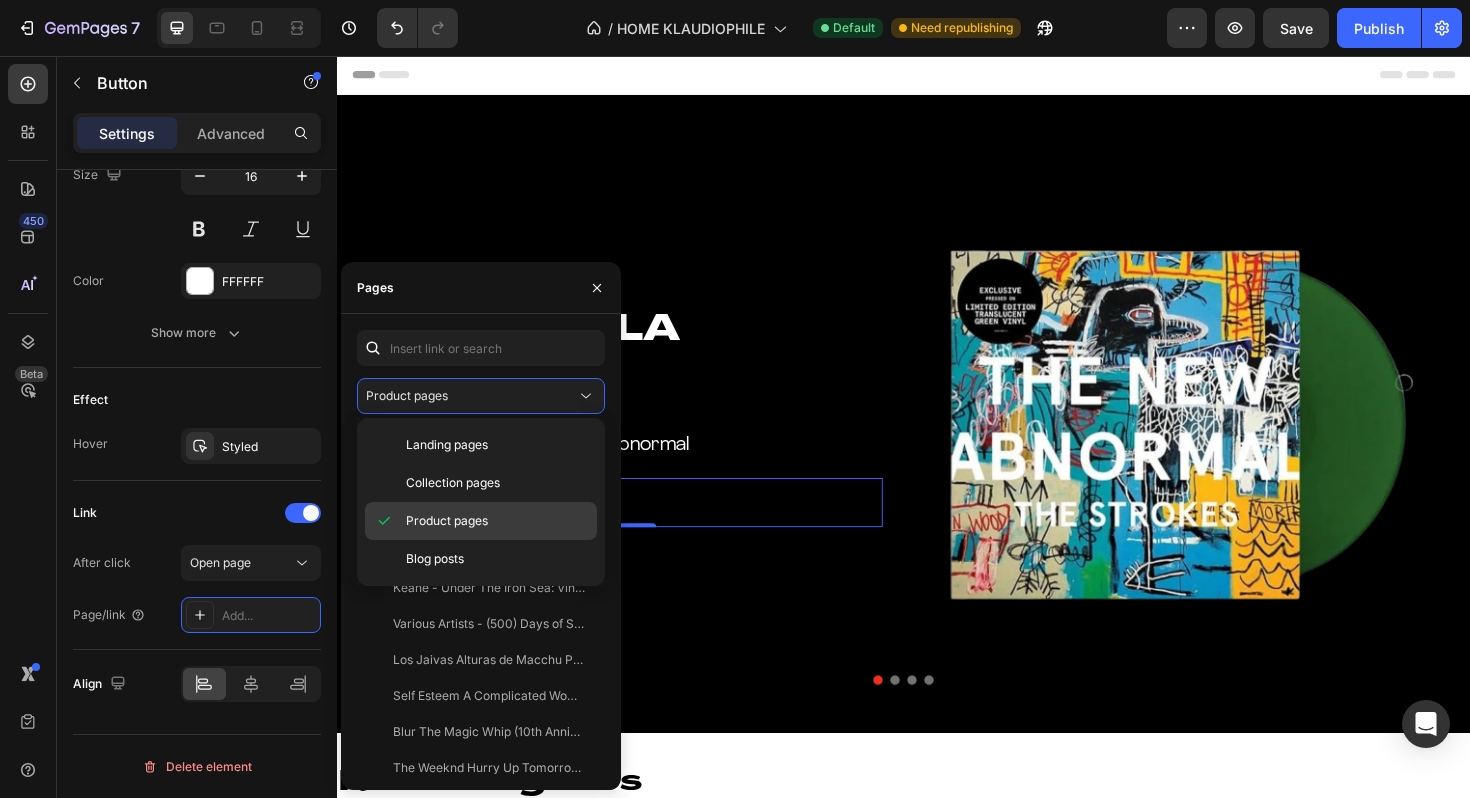 click on "Product pages" at bounding box center (497, 521) 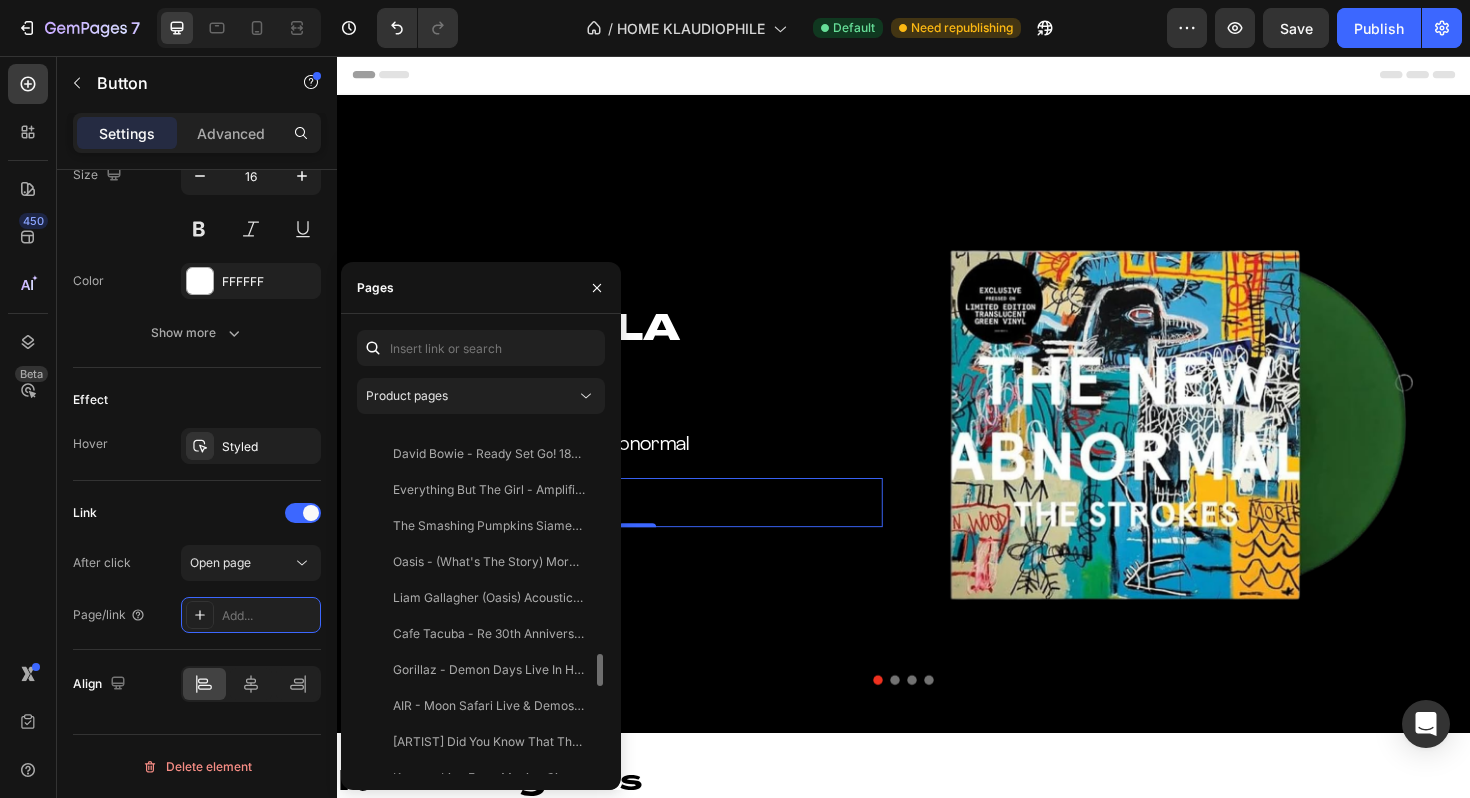 scroll, scrollTop: 3432, scrollLeft: 0, axis: vertical 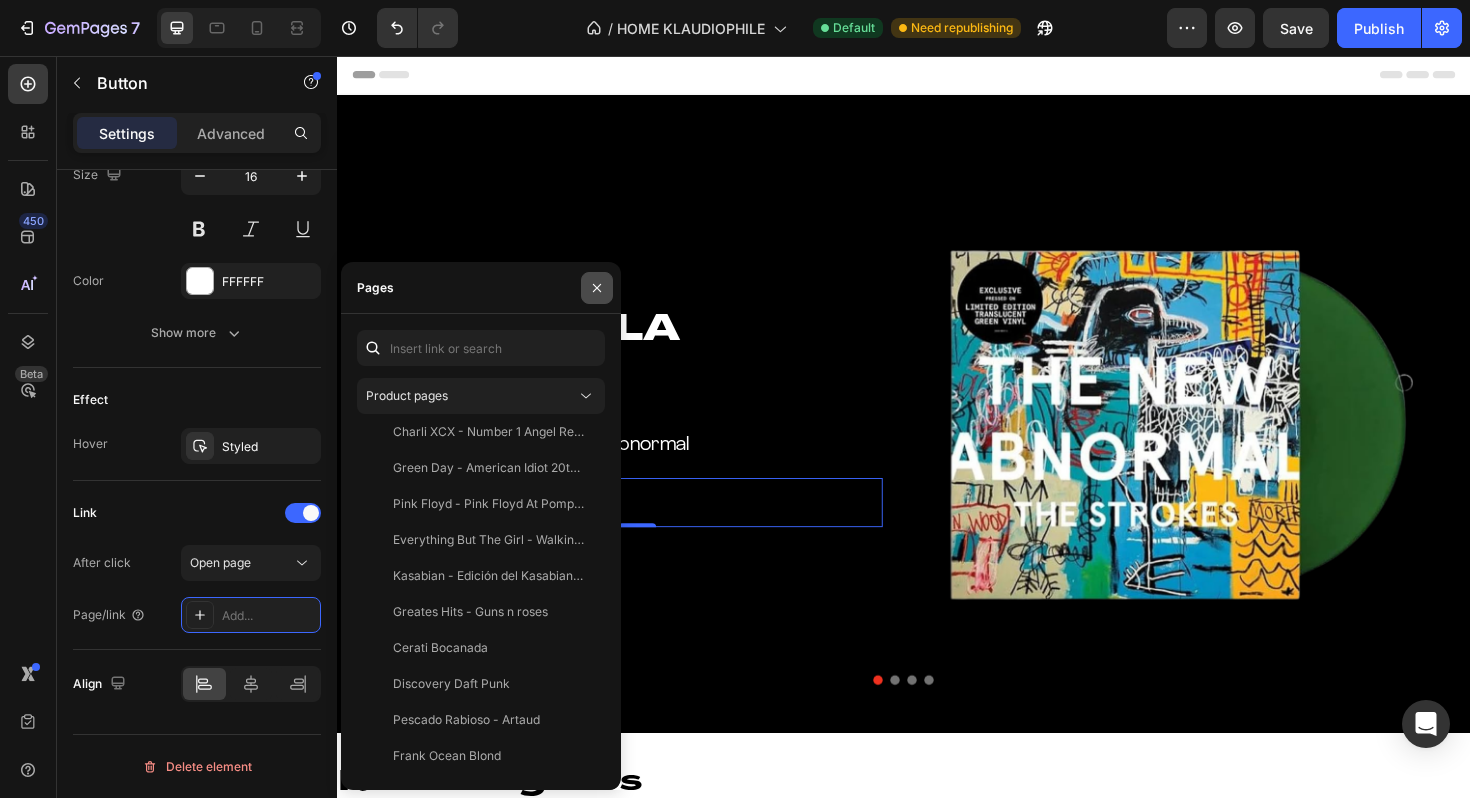click 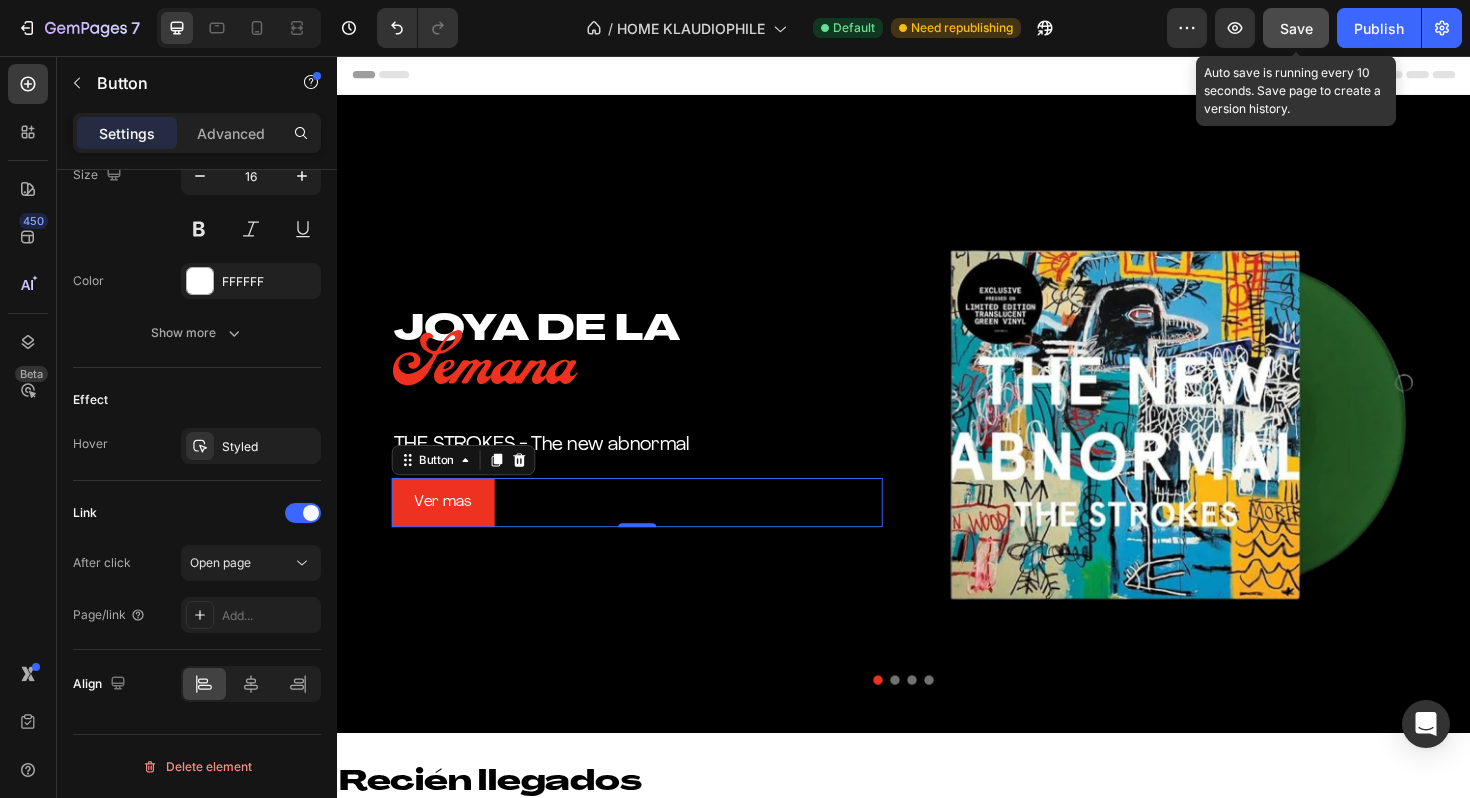 click on "Save" 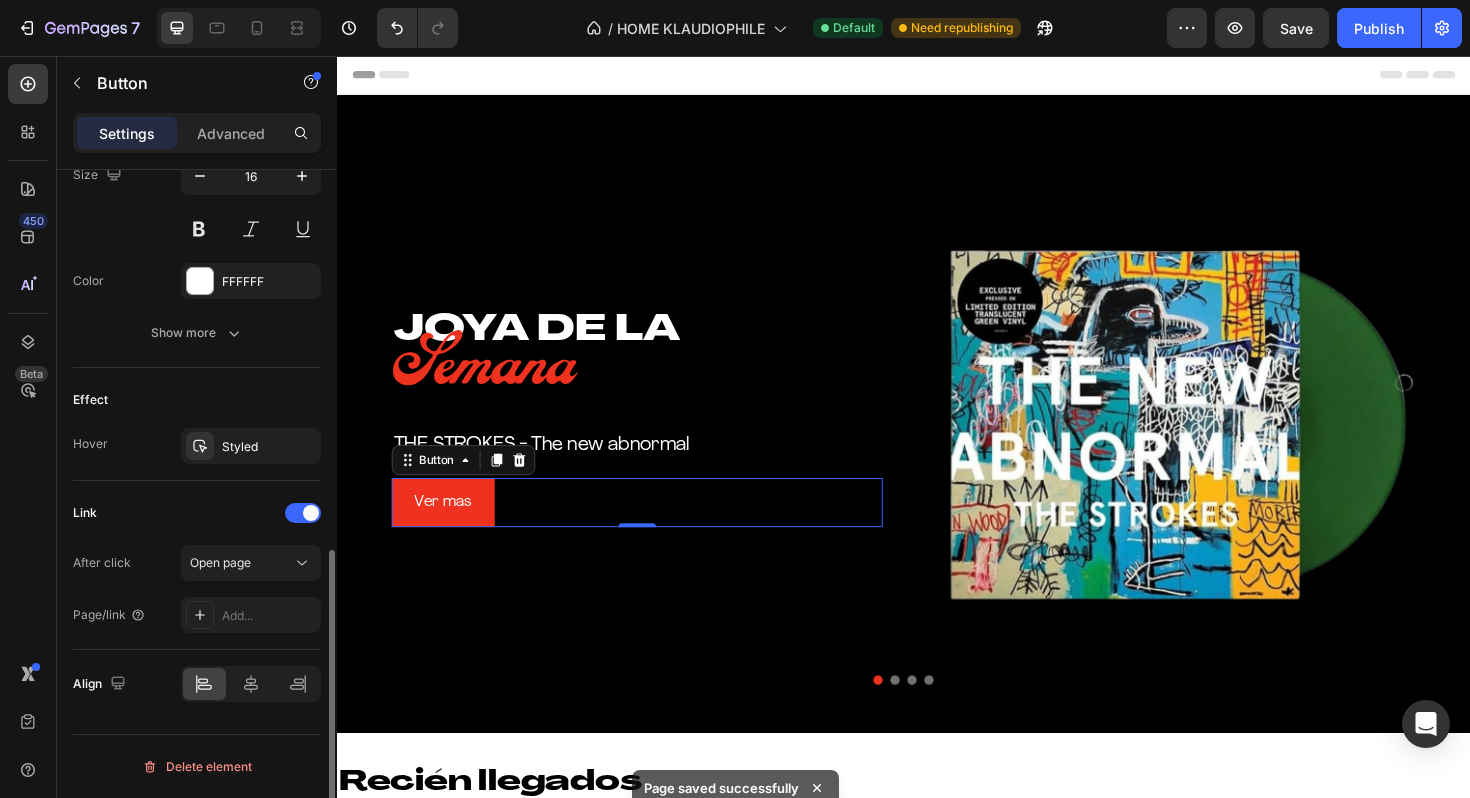 click on "Link After click Open page Page/link Add..." 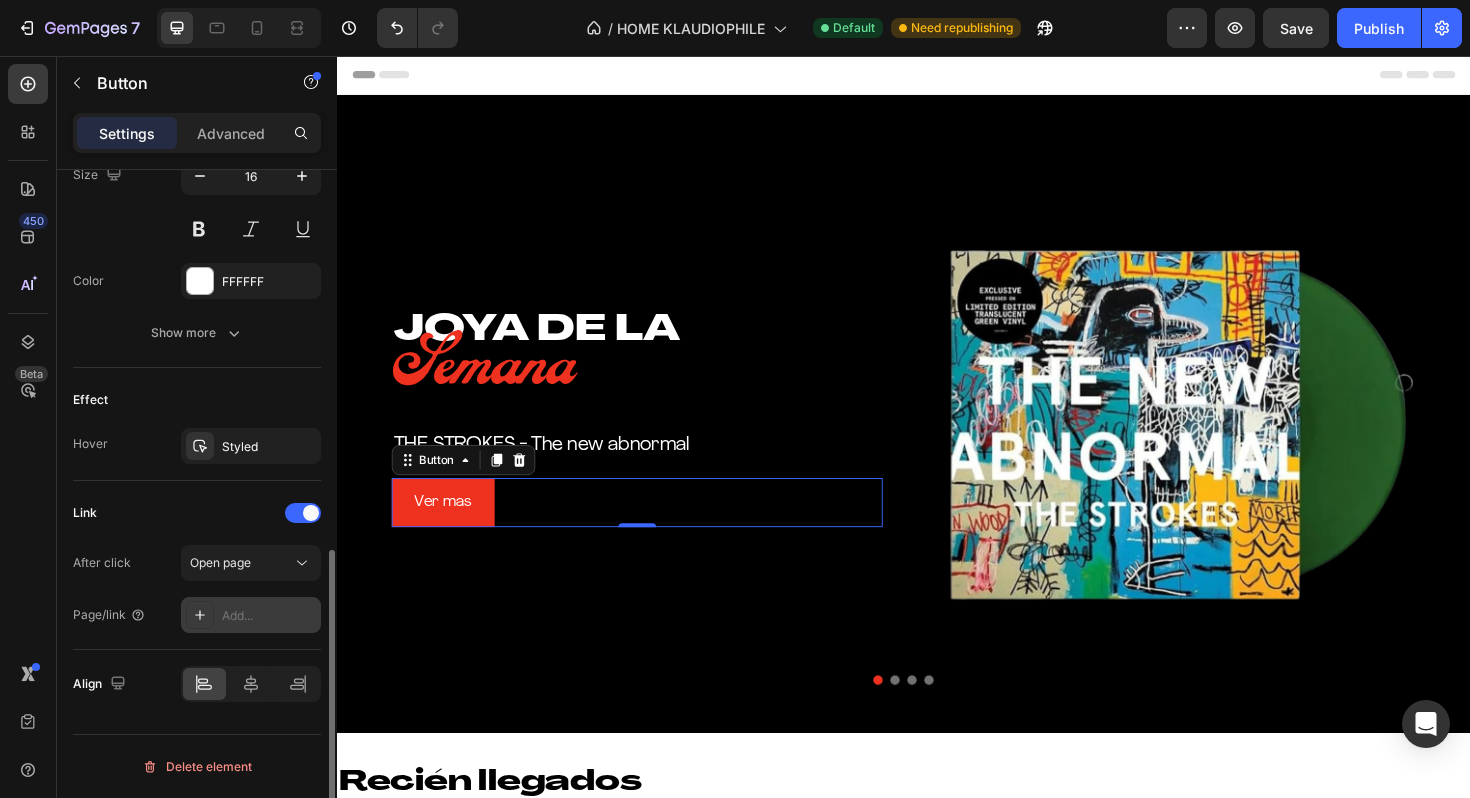 click 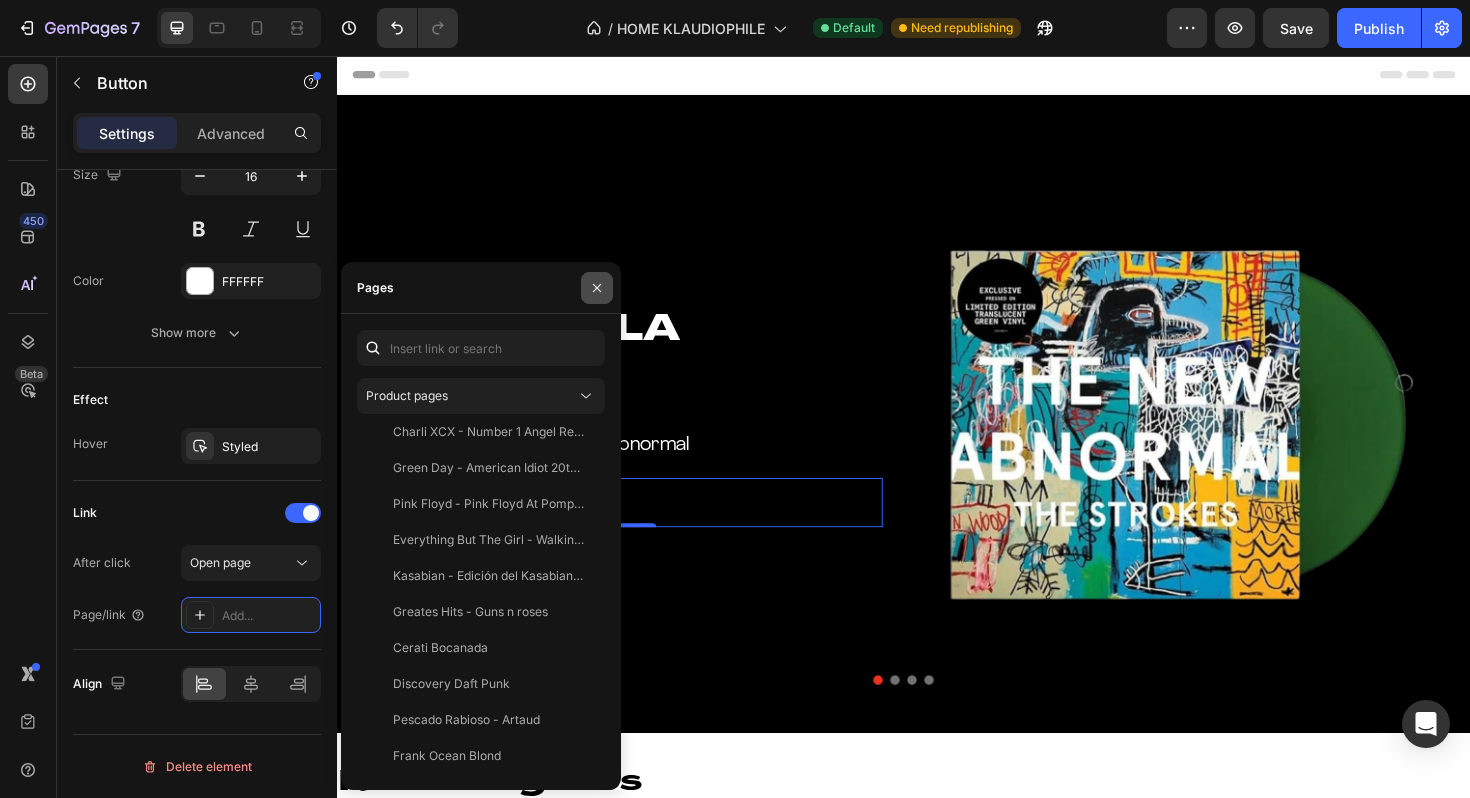 click 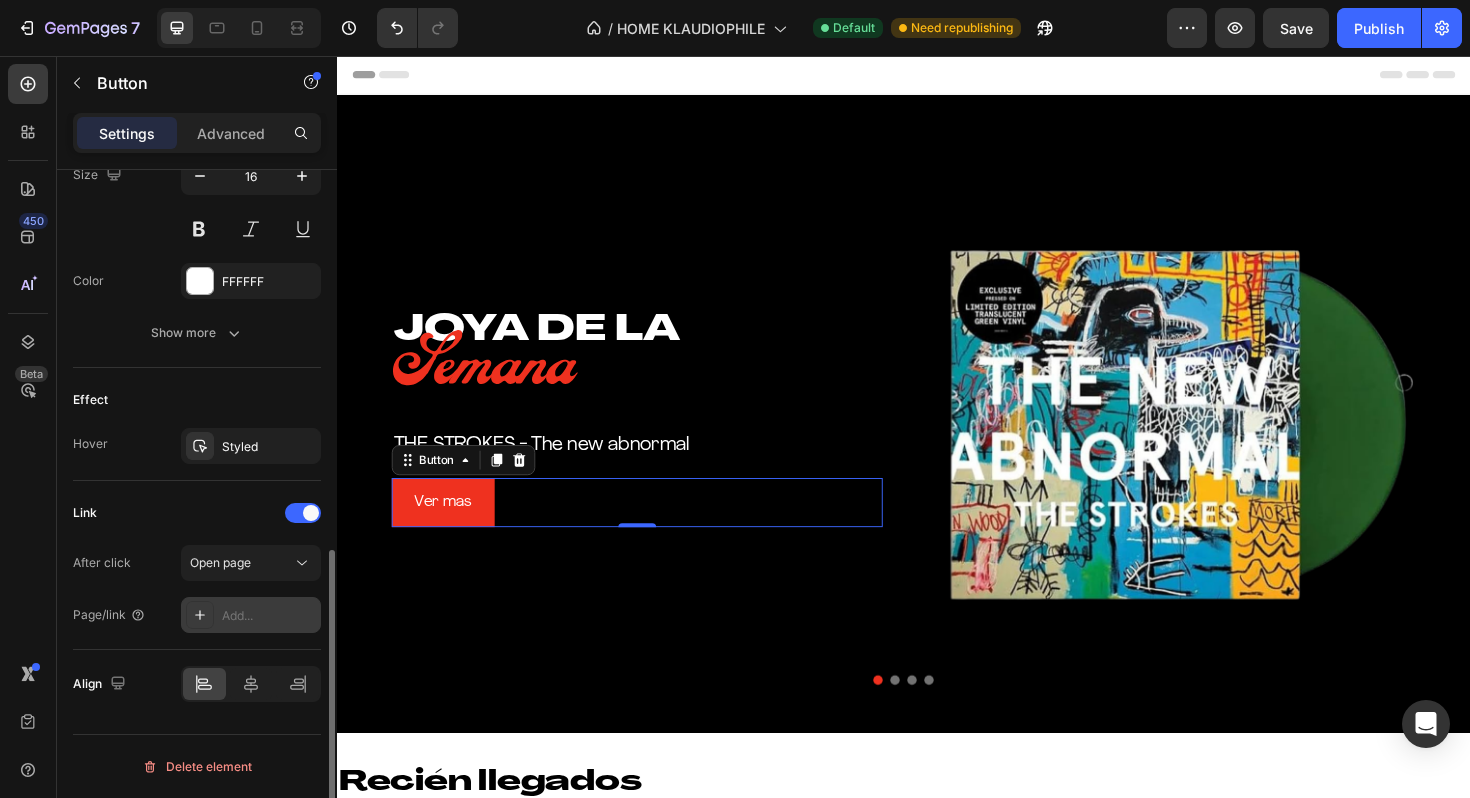 click on "Add..." at bounding box center (251, 615) 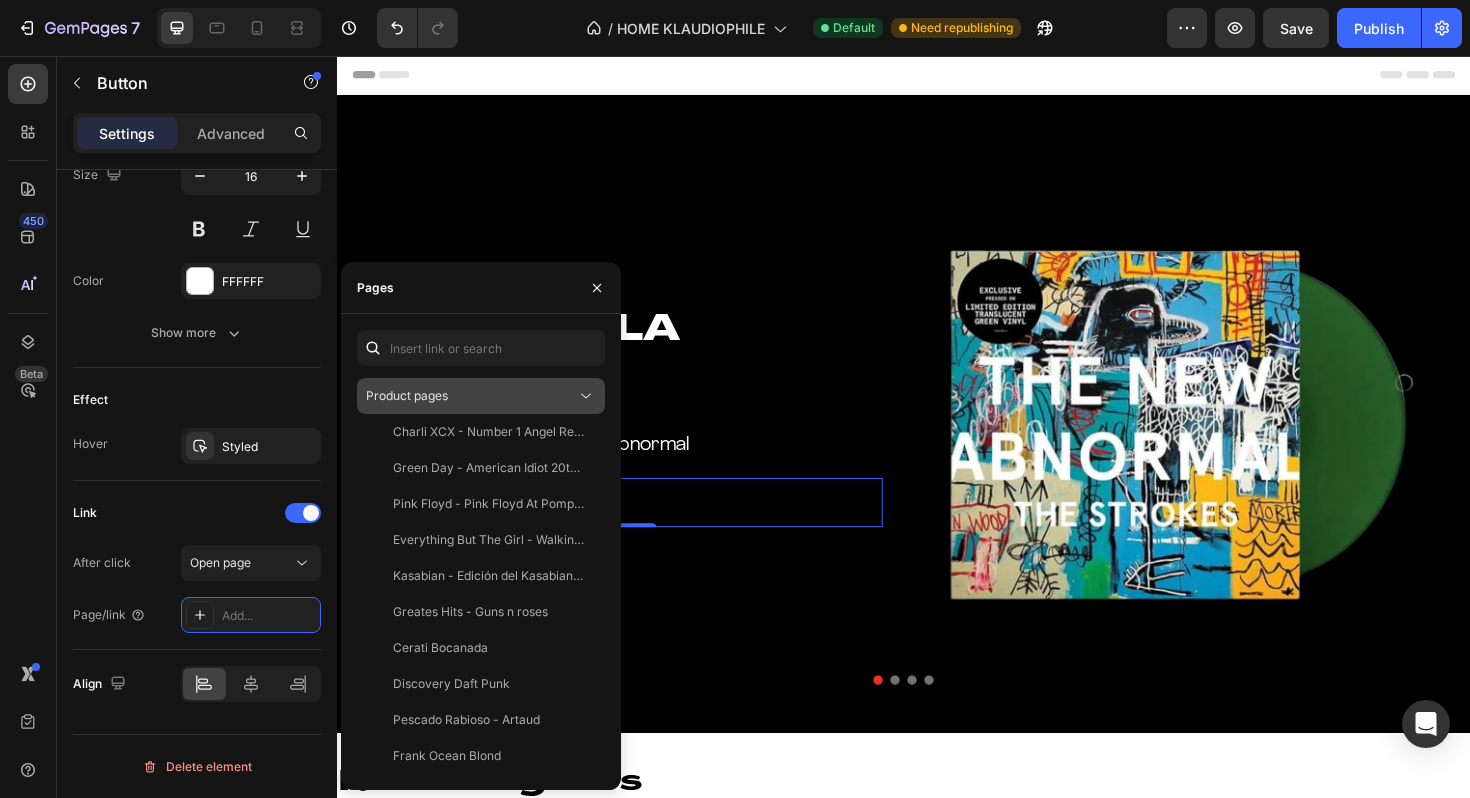 click on "Product pages" at bounding box center [471, 396] 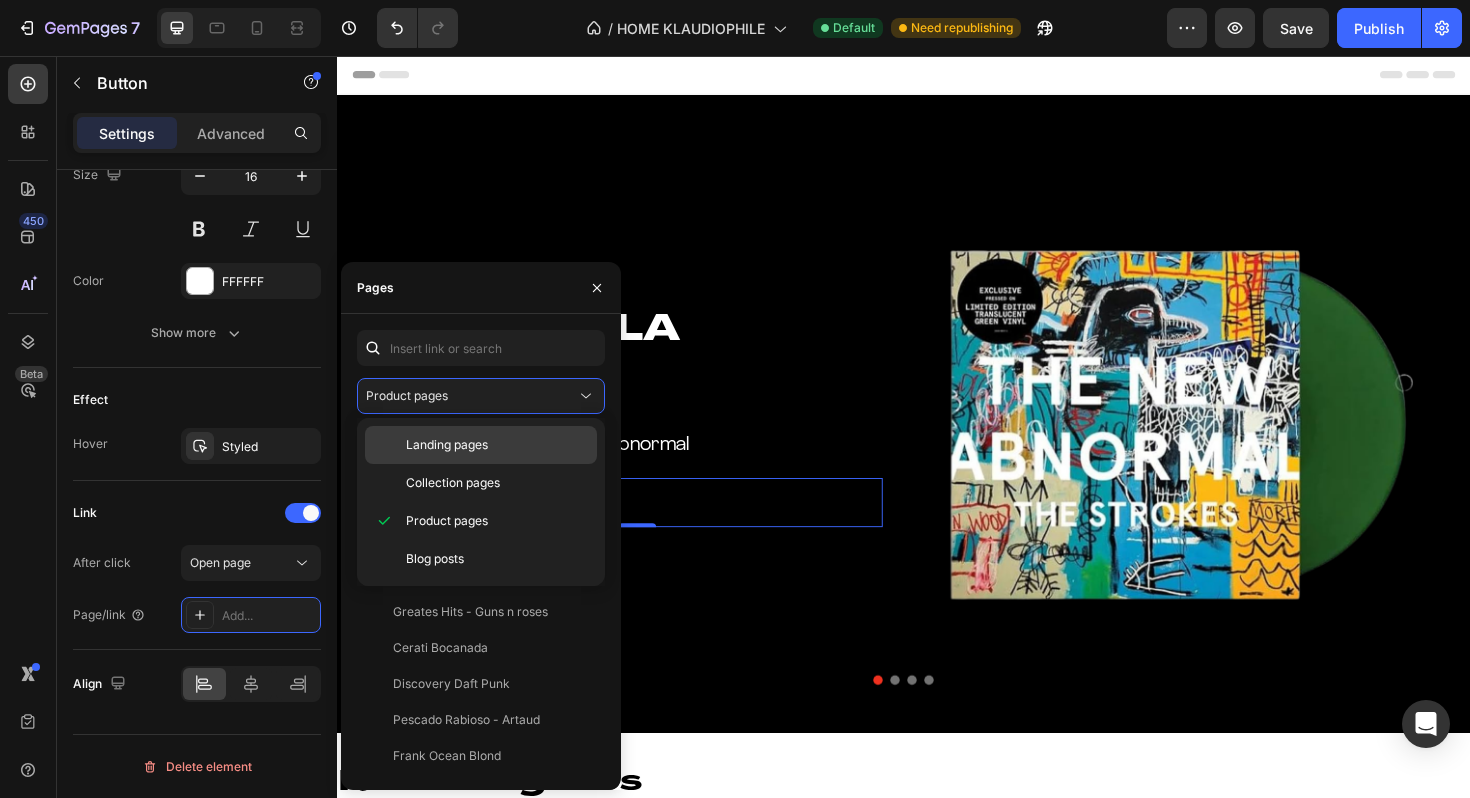 click on "Landing pages" at bounding box center (497, 445) 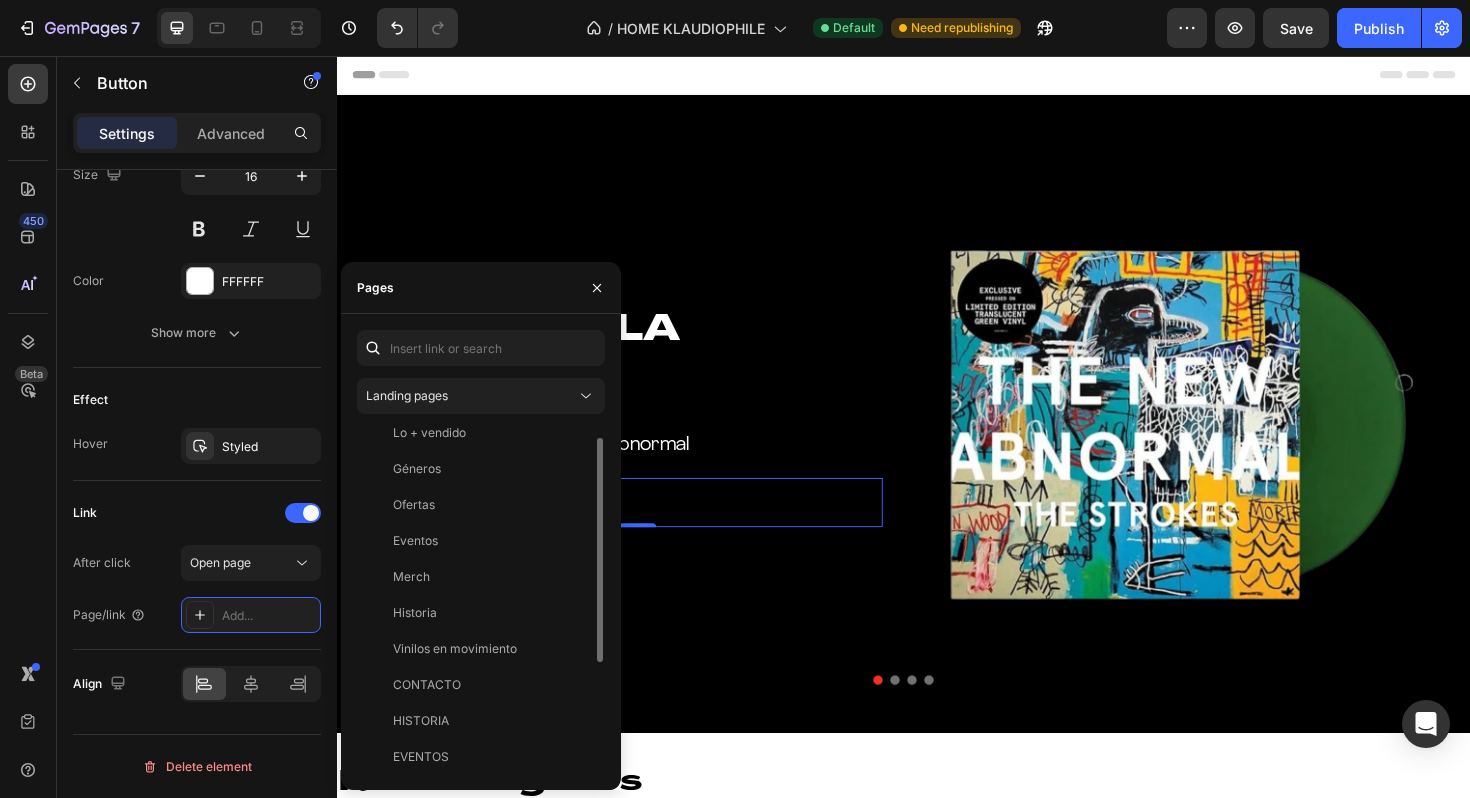 scroll, scrollTop: 0, scrollLeft: 0, axis: both 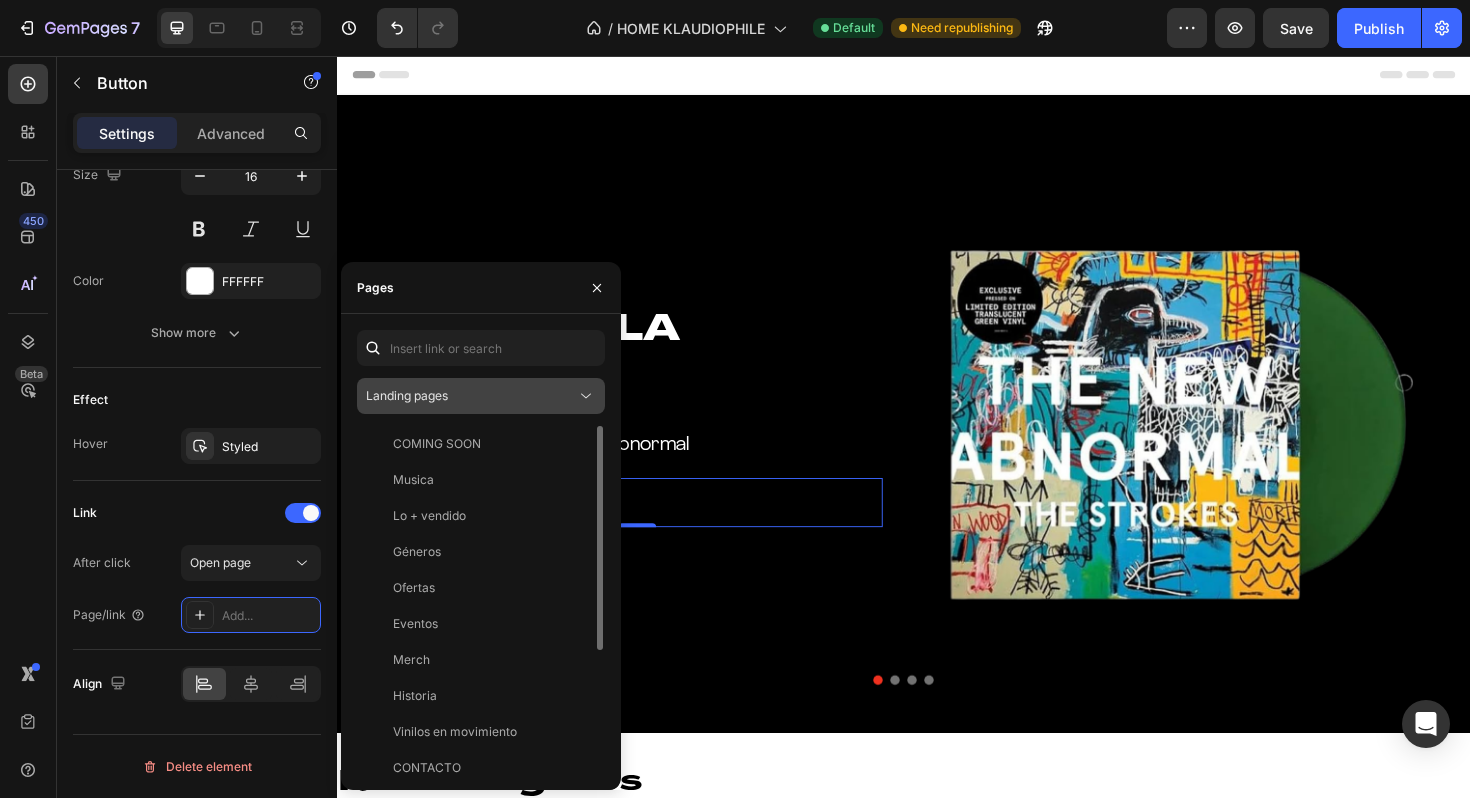 click on "Landing pages" at bounding box center (471, 396) 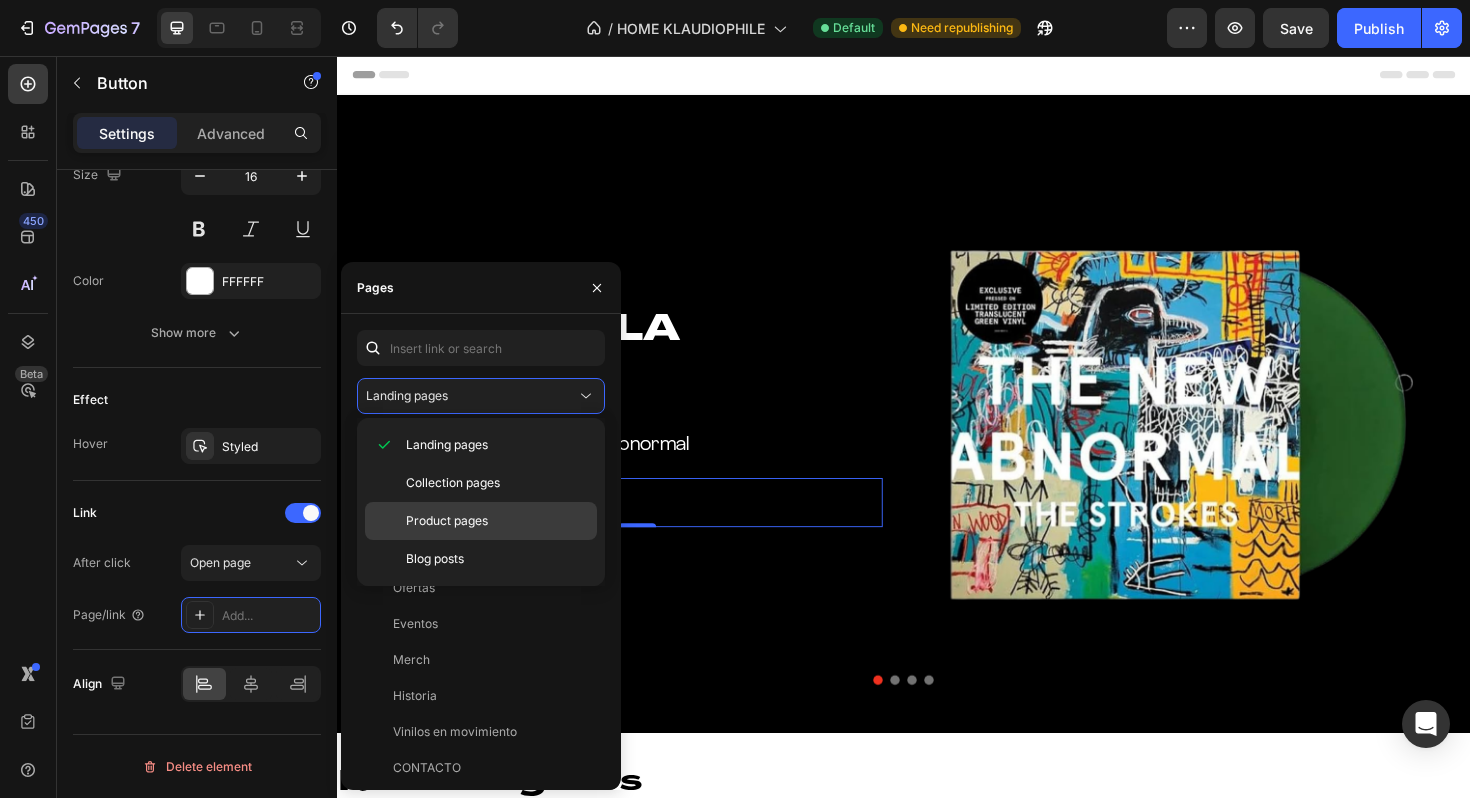 click on "Product pages" at bounding box center [447, 521] 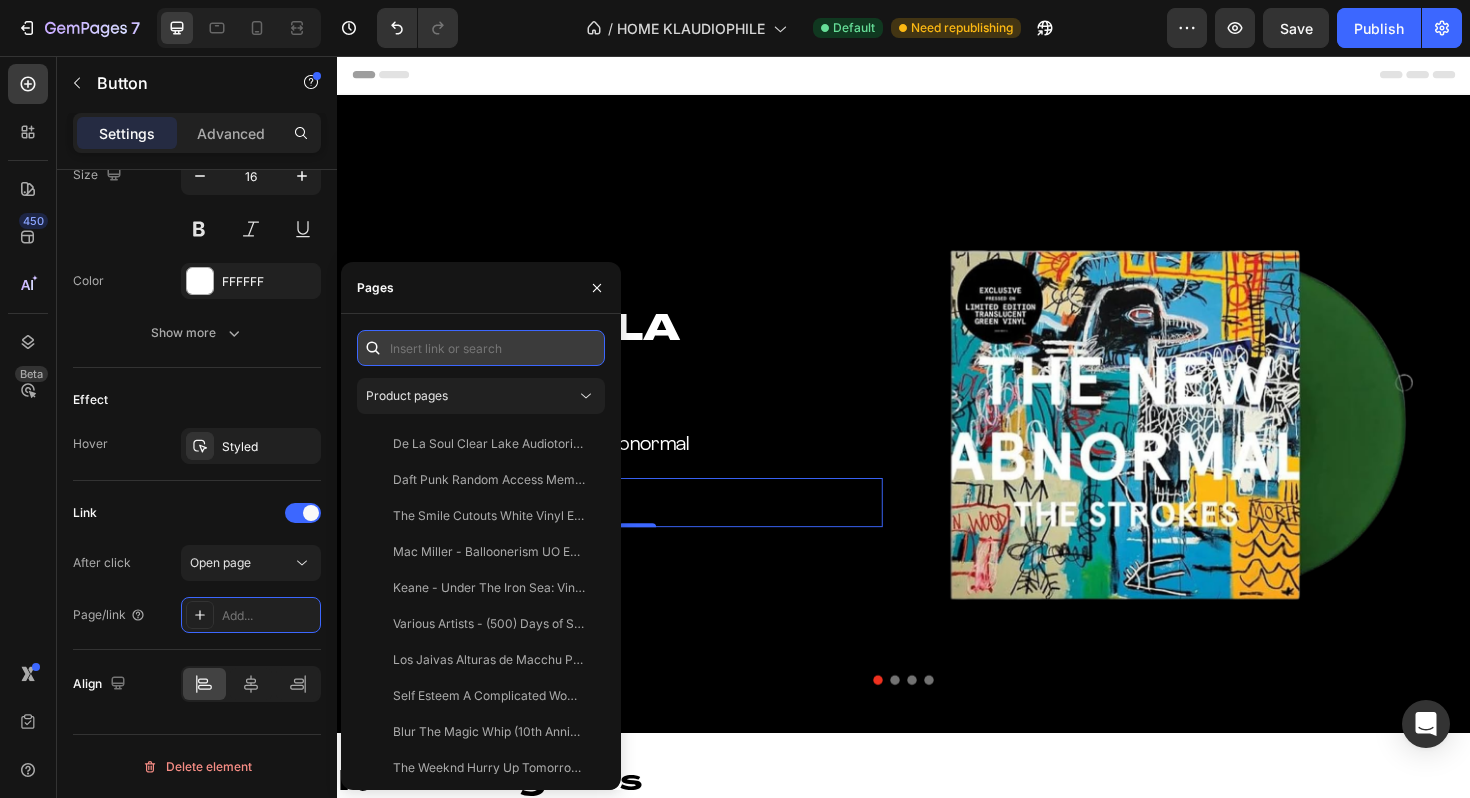 click at bounding box center (481, 348) 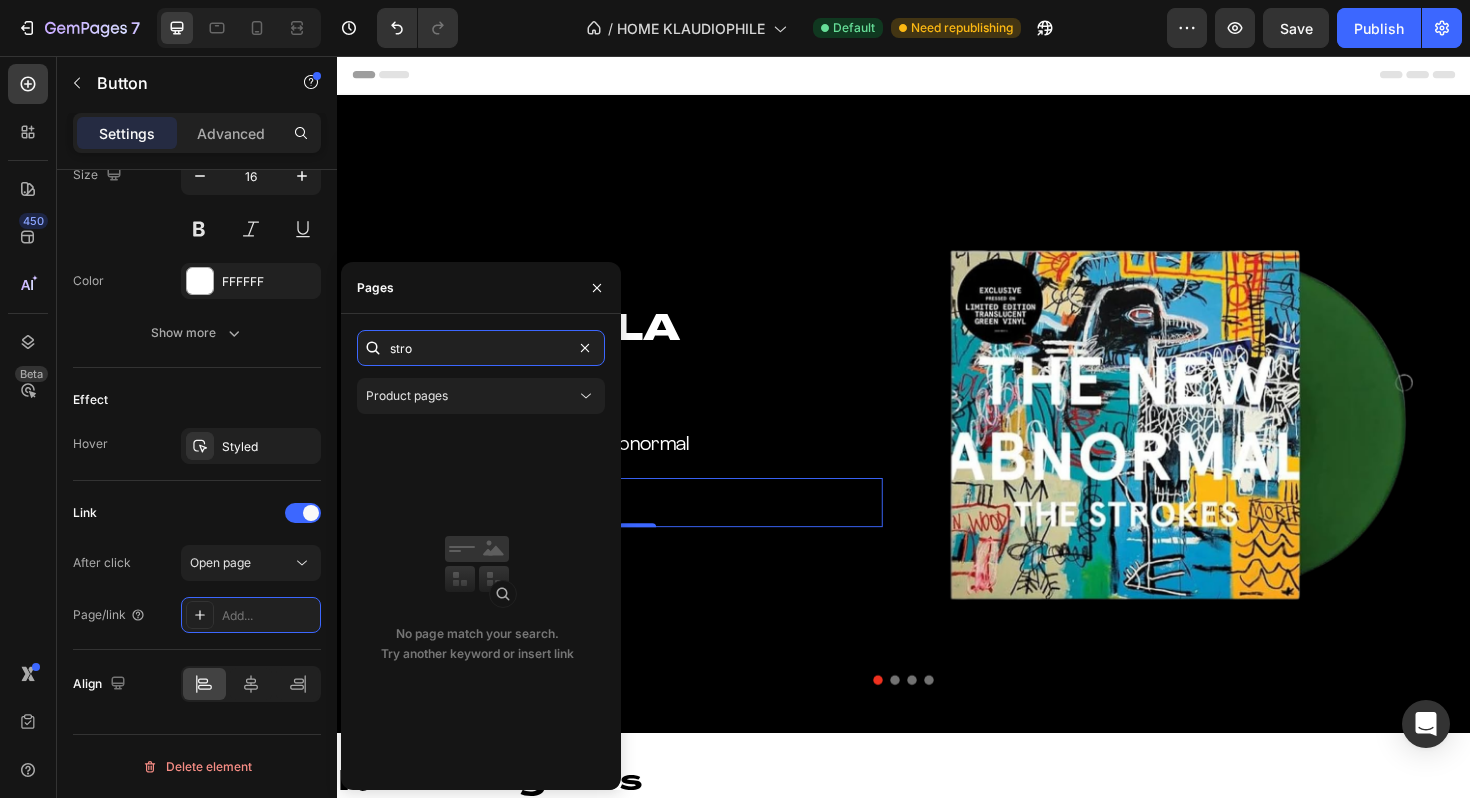 type on "stro" 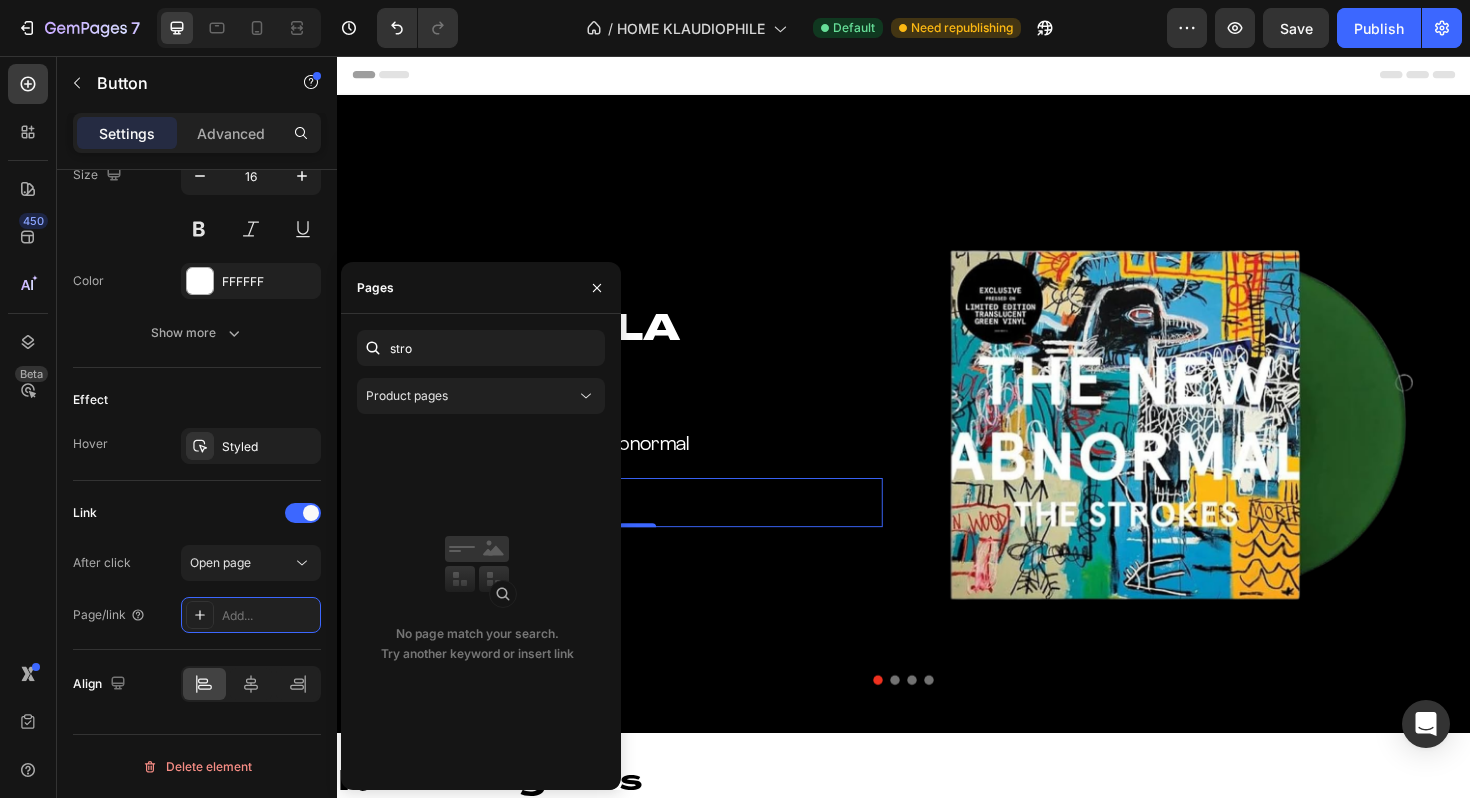click 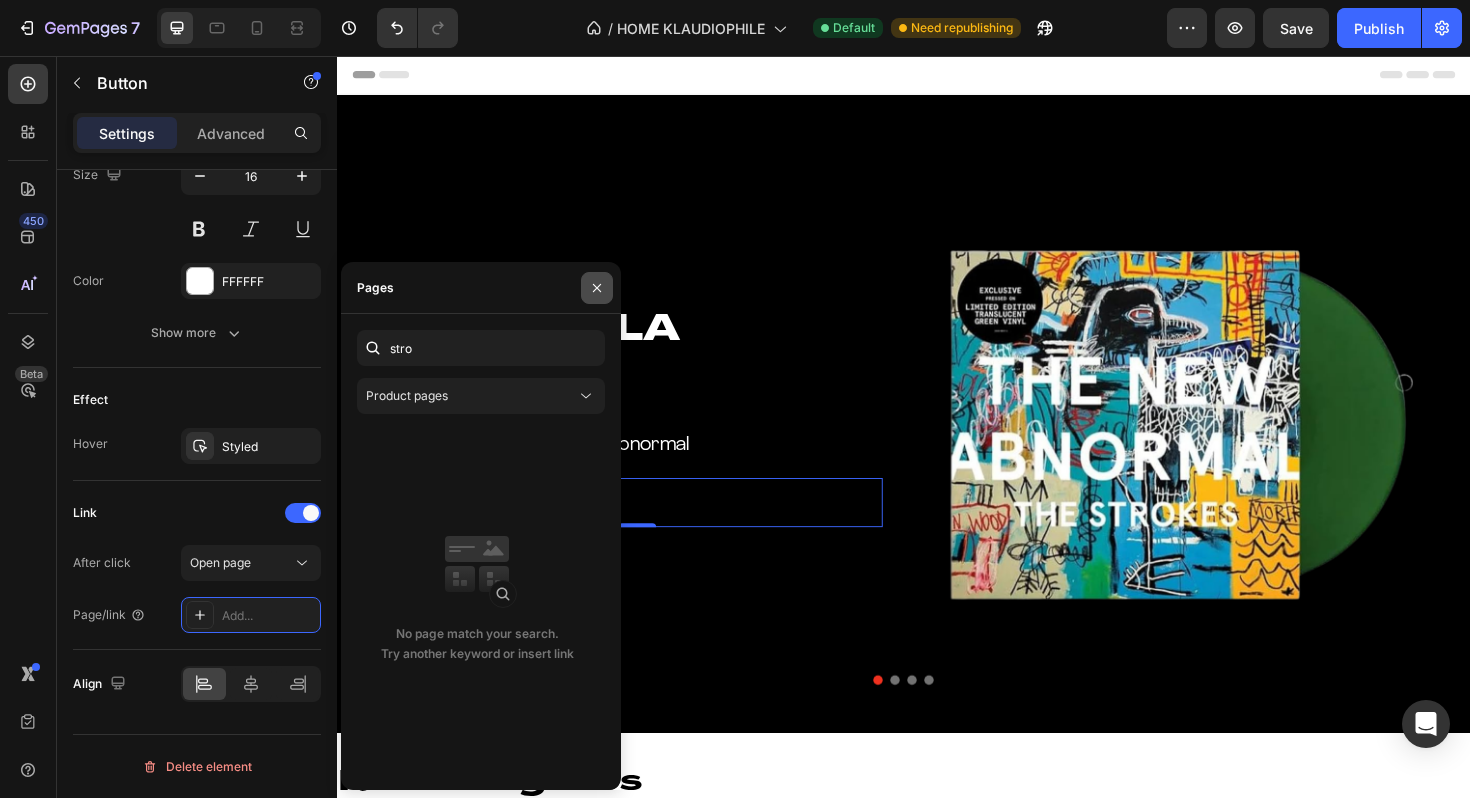 click 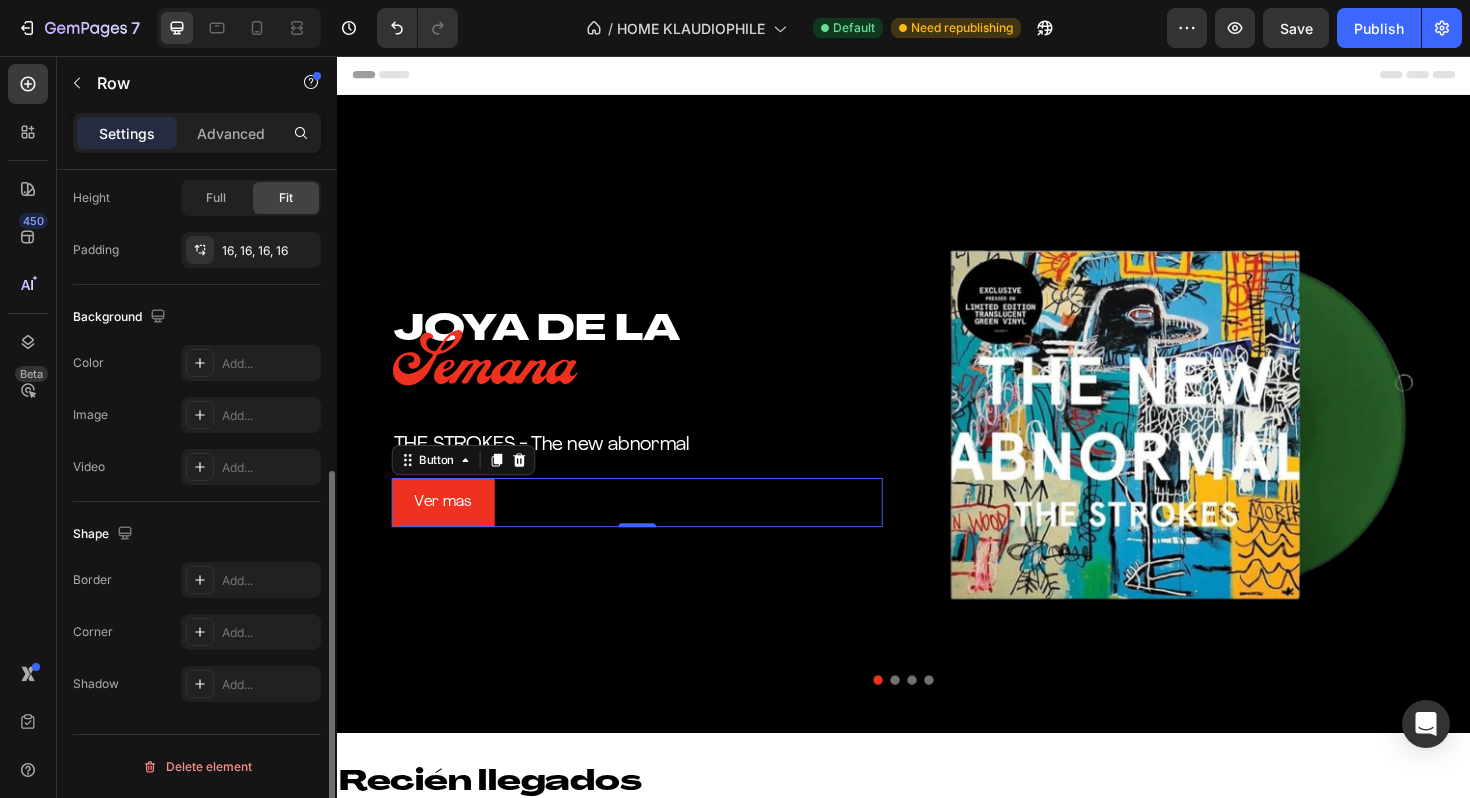 scroll, scrollTop: 0, scrollLeft: 0, axis: both 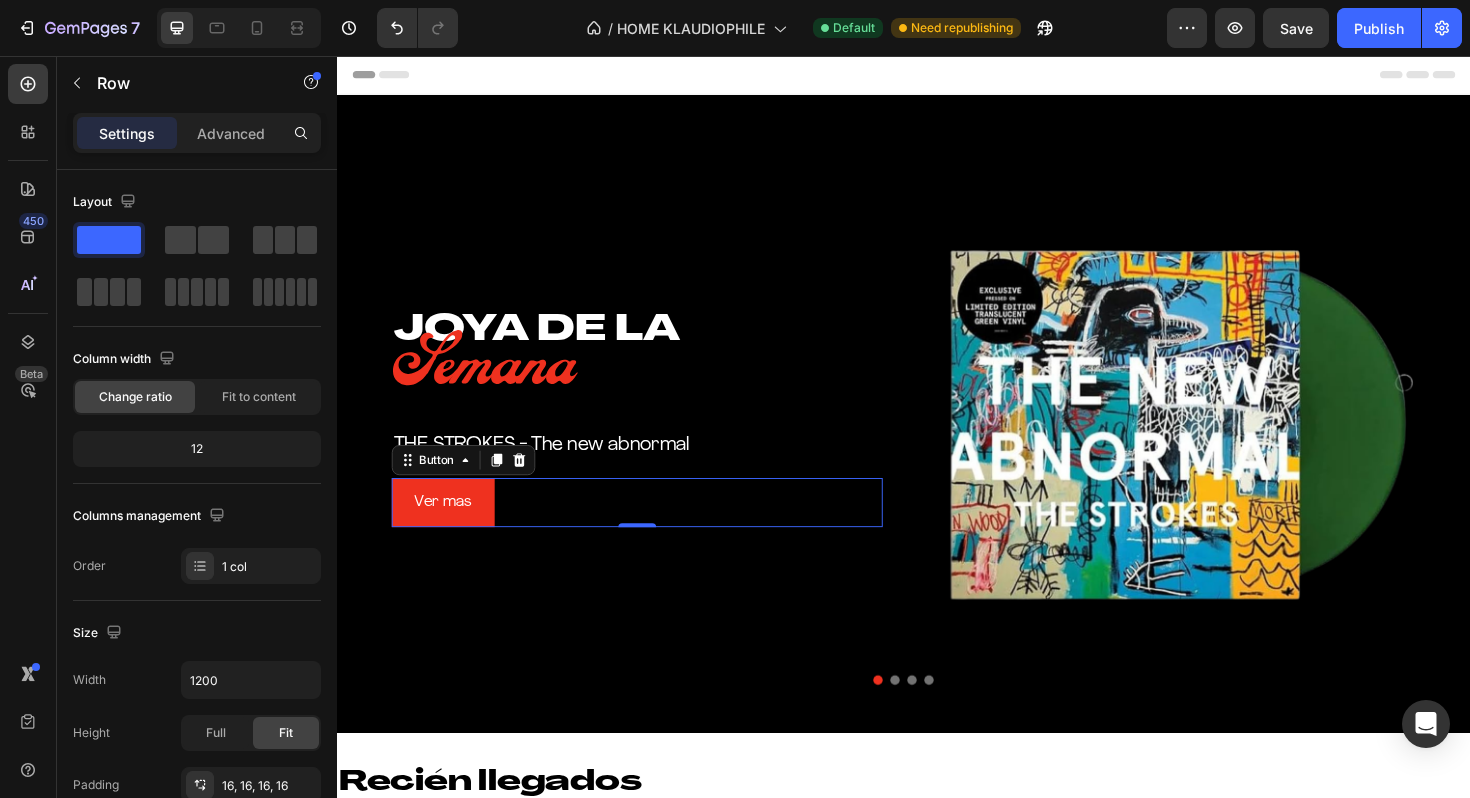 click on "JOYA DE LA Heading Semana Heading THE STROKES - The new abnormal Heading Ver mas Button   0 Row" at bounding box center (655, 435) 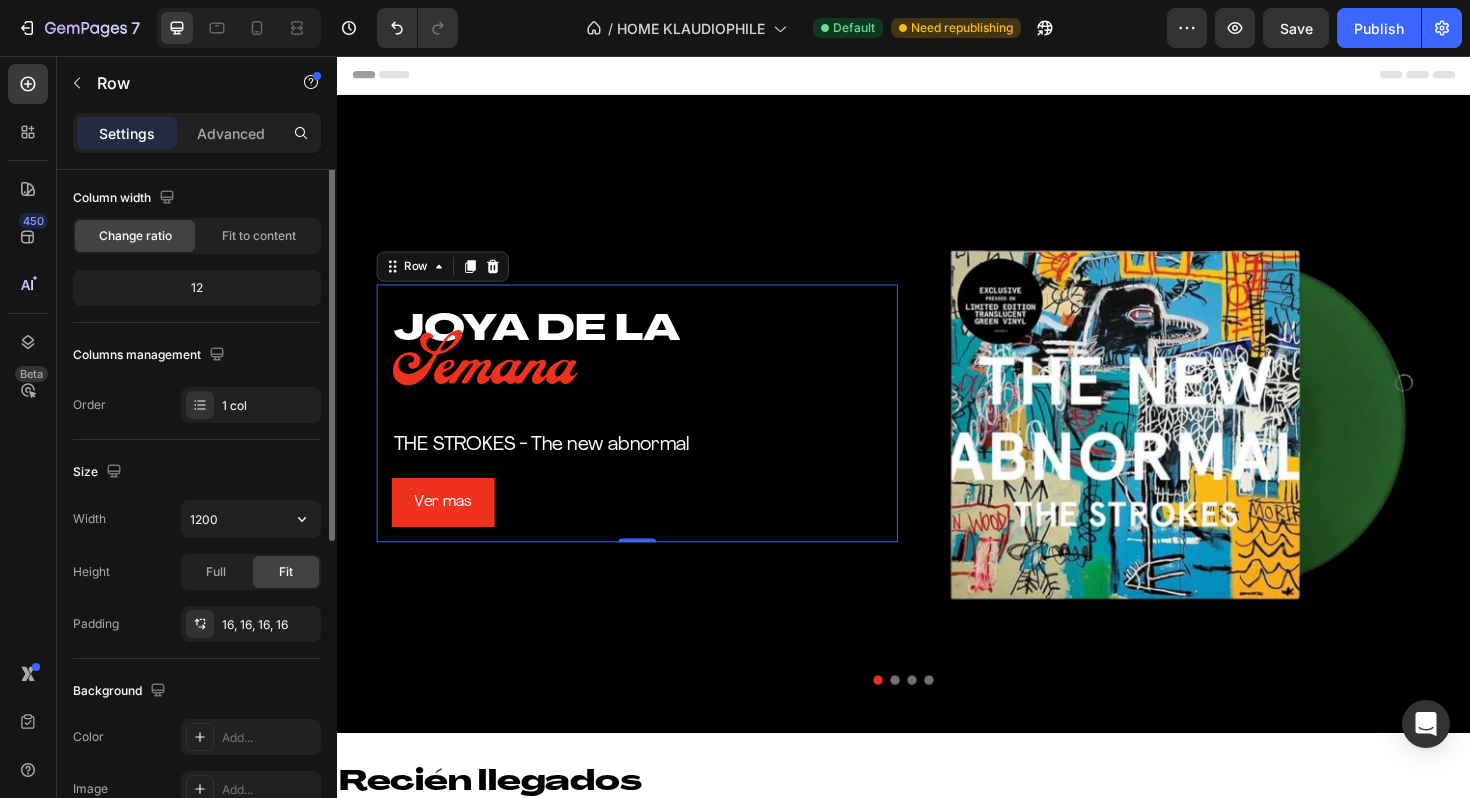 scroll, scrollTop: 195, scrollLeft: 0, axis: vertical 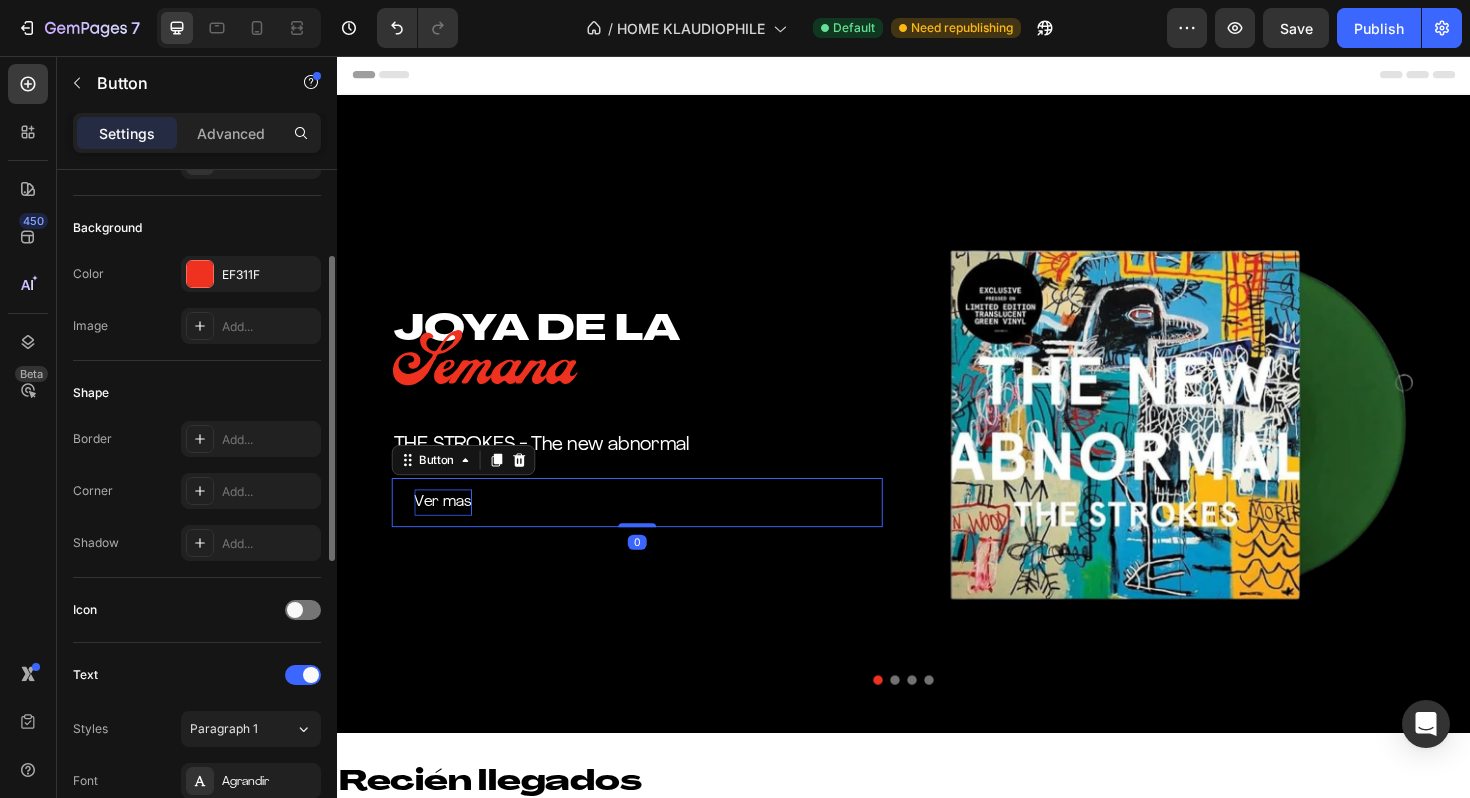 click on "Ver mas" at bounding box center [449, 529] 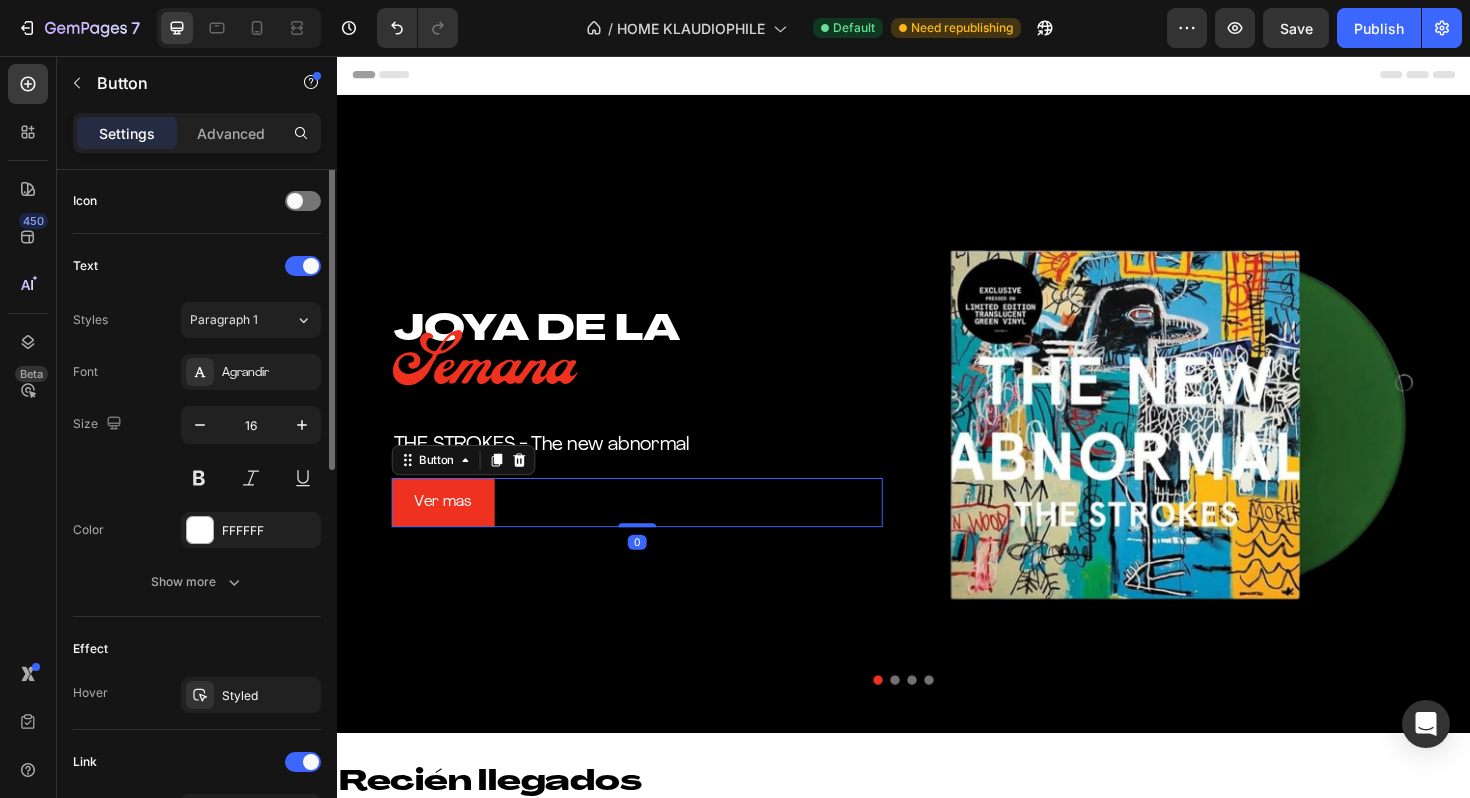 scroll, scrollTop: 853, scrollLeft: 0, axis: vertical 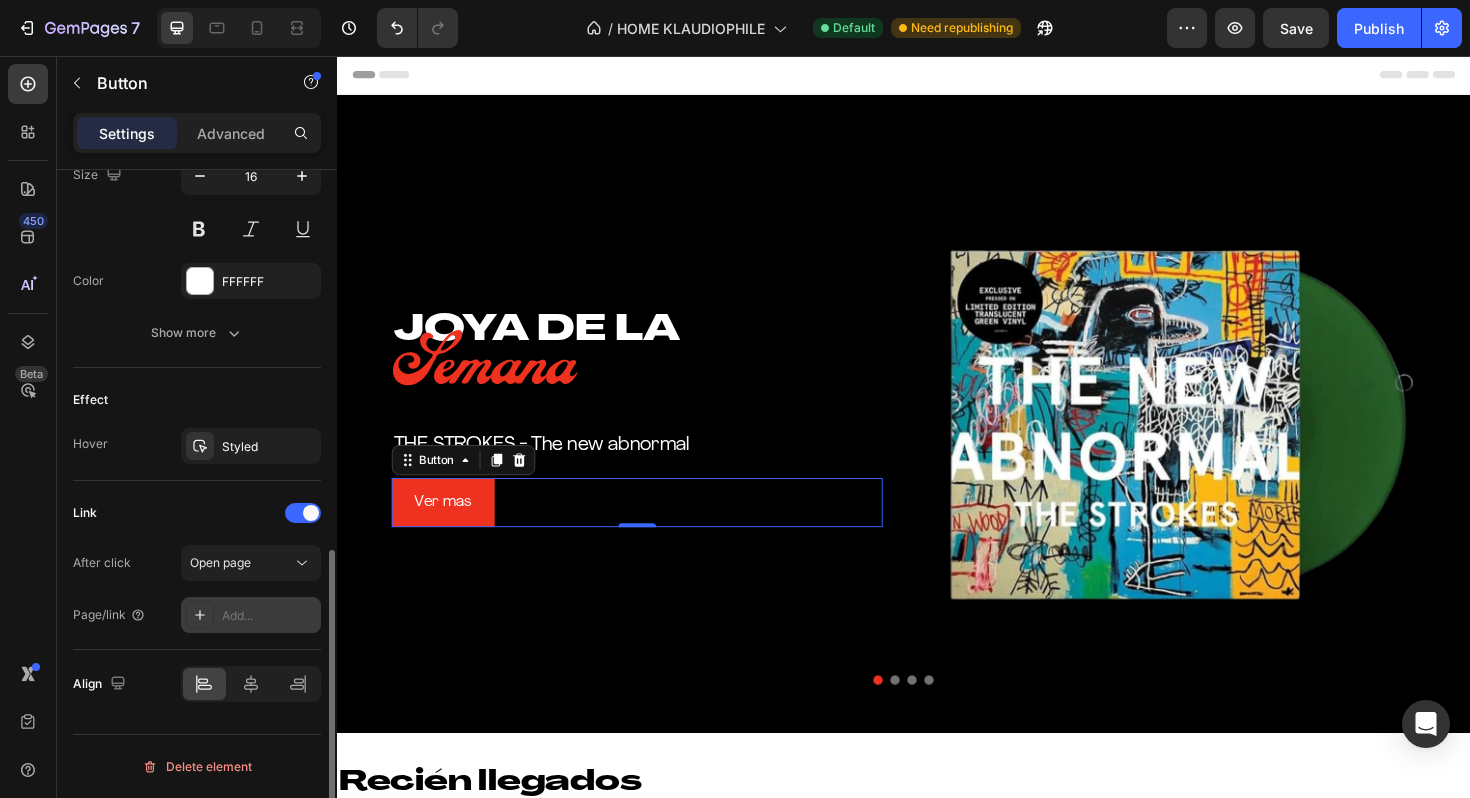 click on "Add..." at bounding box center [269, 616] 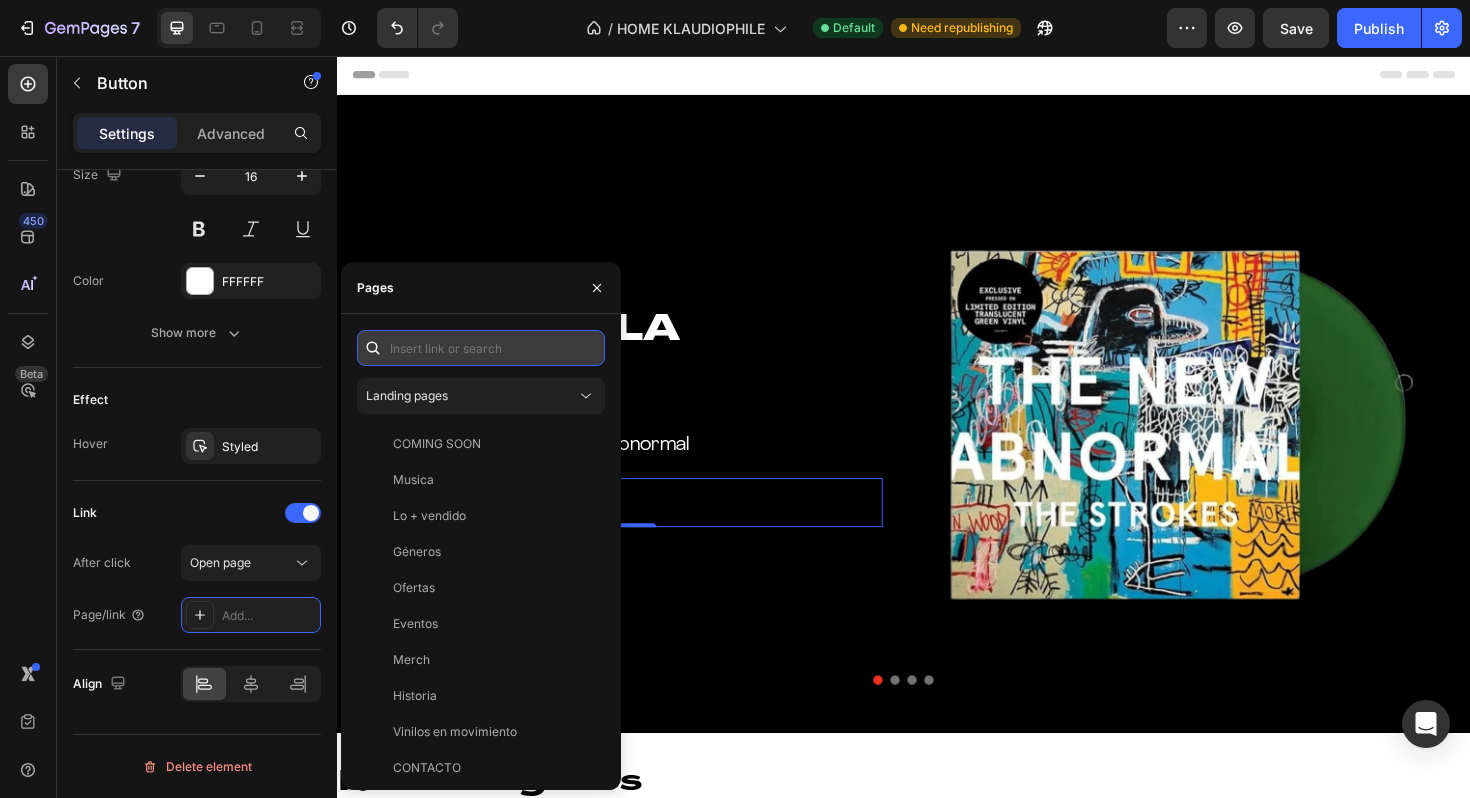 click at bounding box center [481, 348] 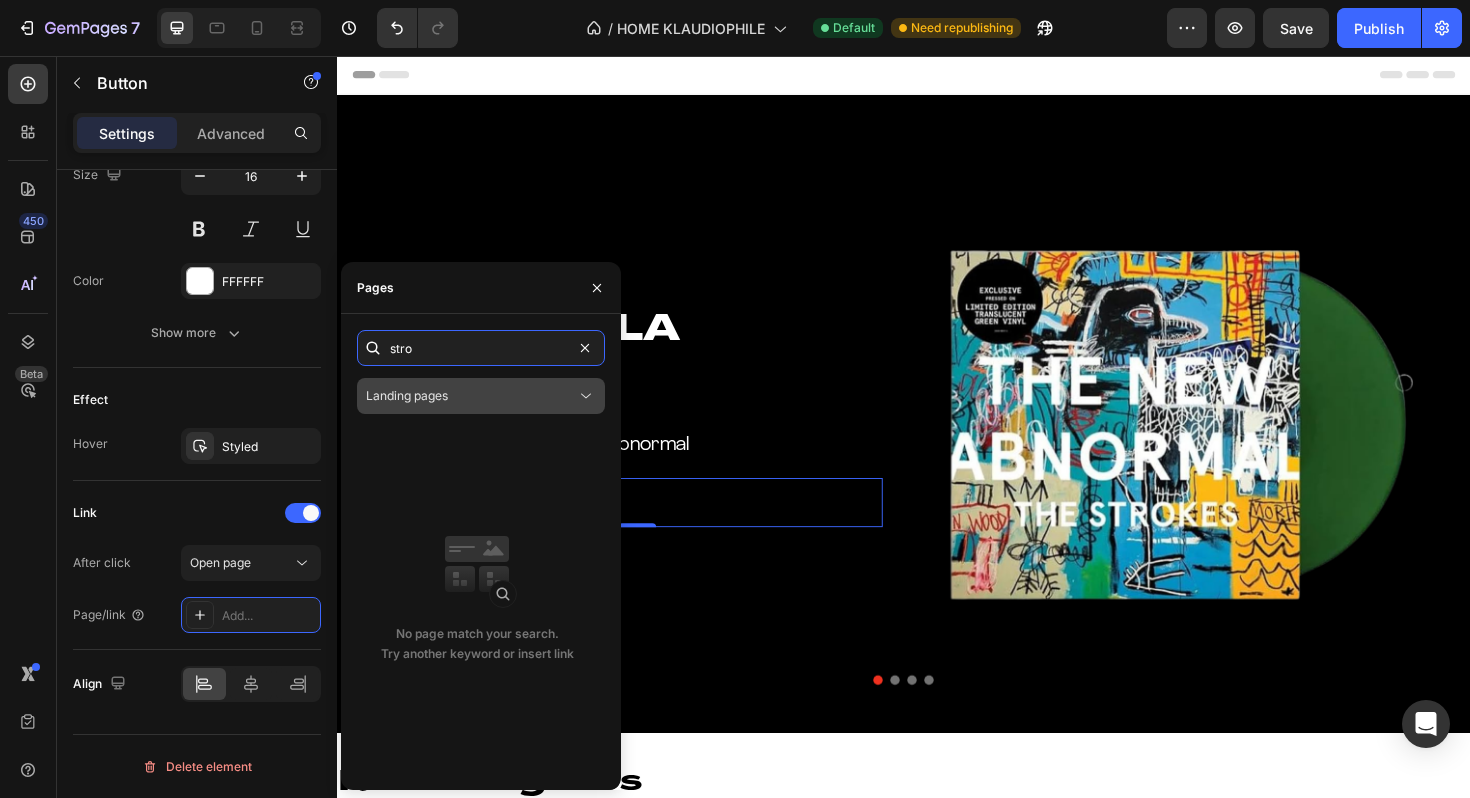 type on "stro" 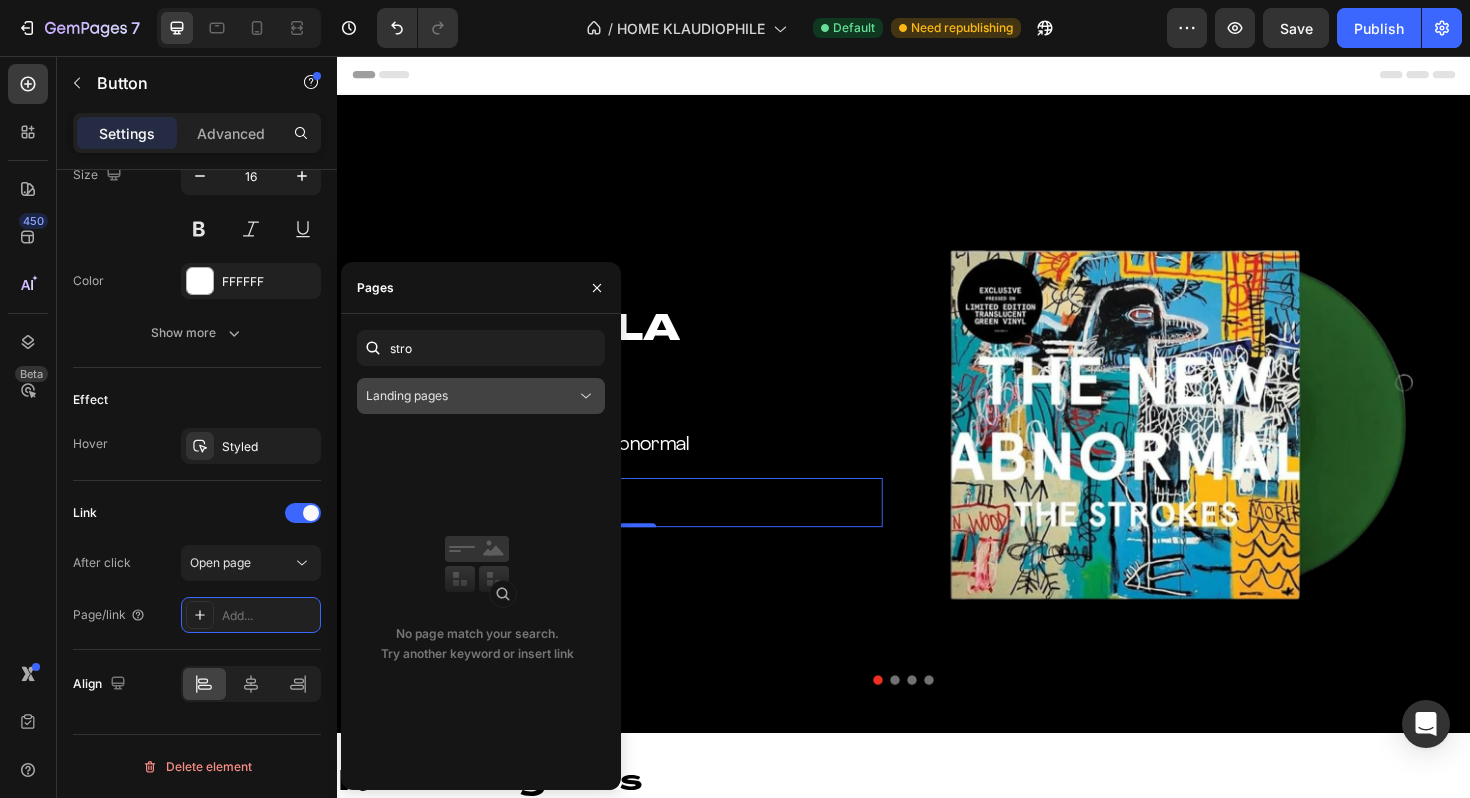 click on "Landing pages" at bounding box center (471, 396) 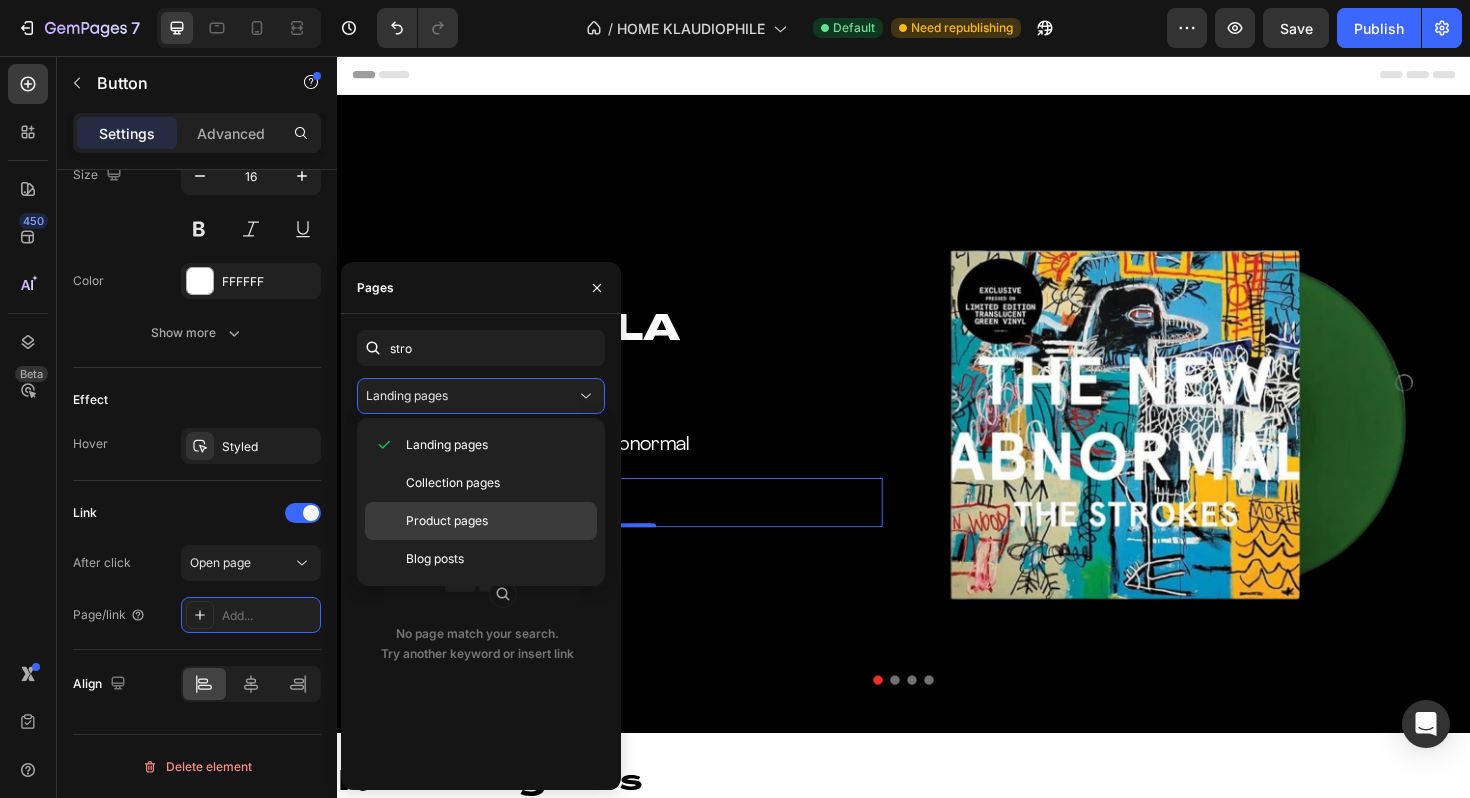 click on "Product pages" at bounding box center [447, 521] 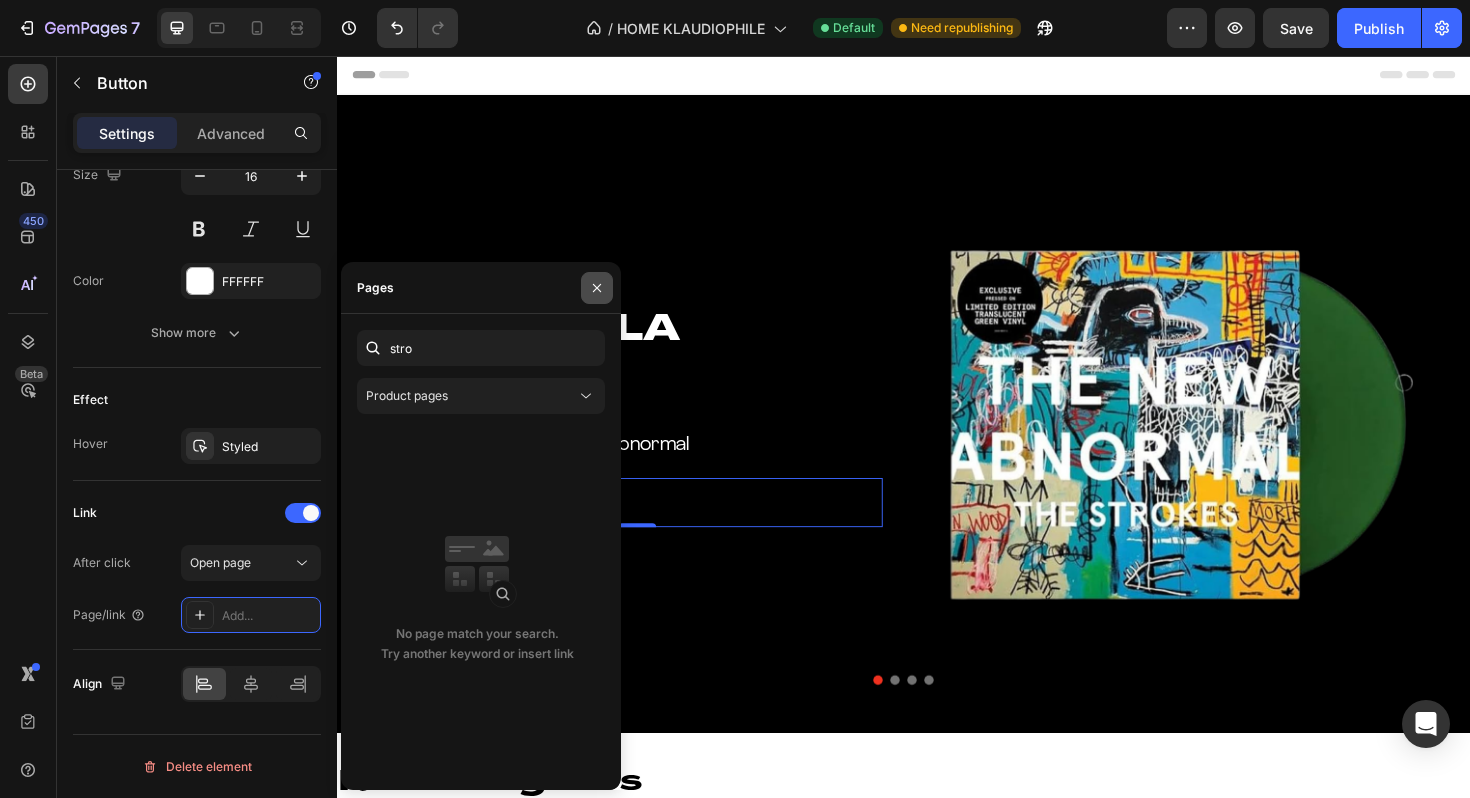 click 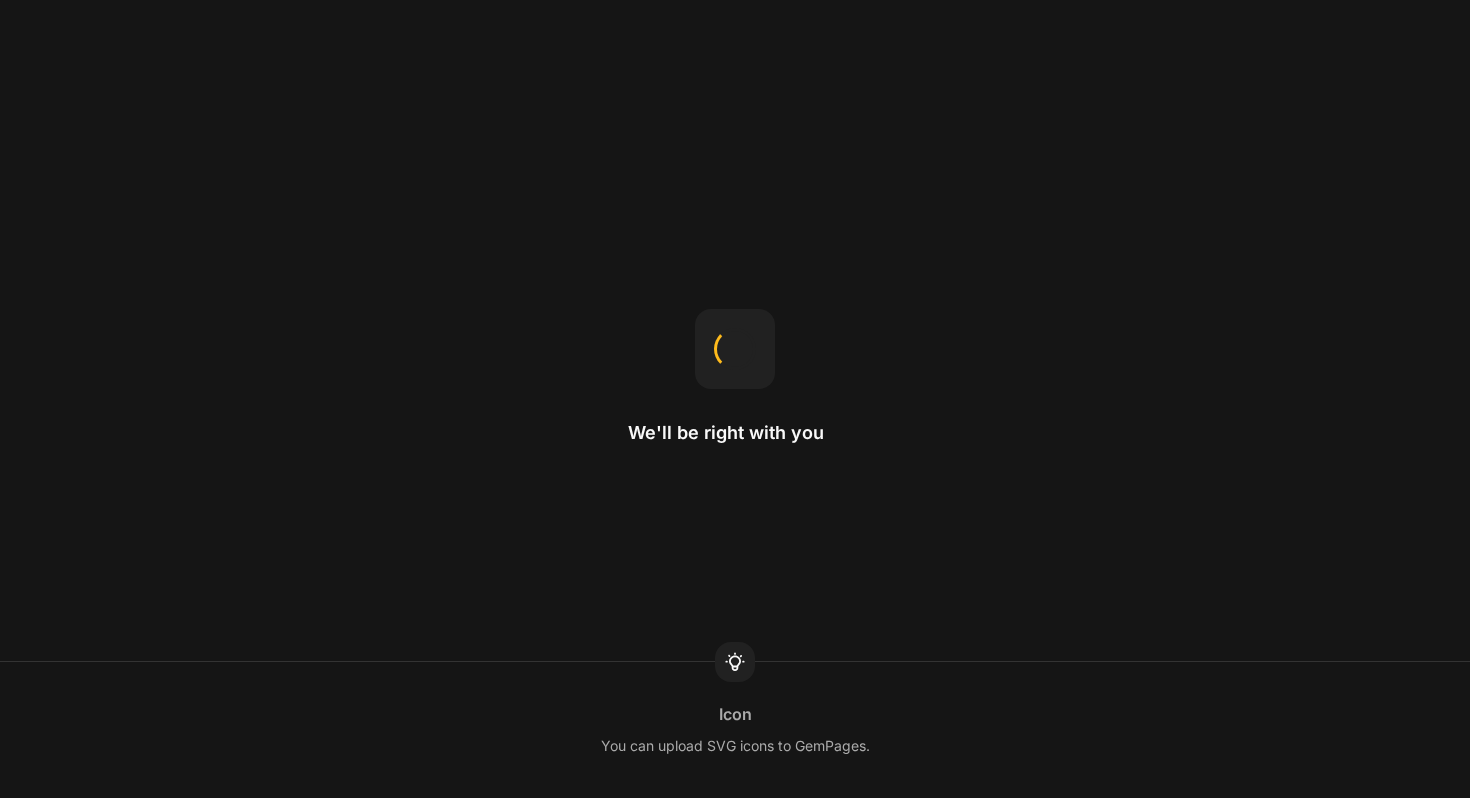 scroll, scrollTop: 0, scrollLeft: 0, axis: both 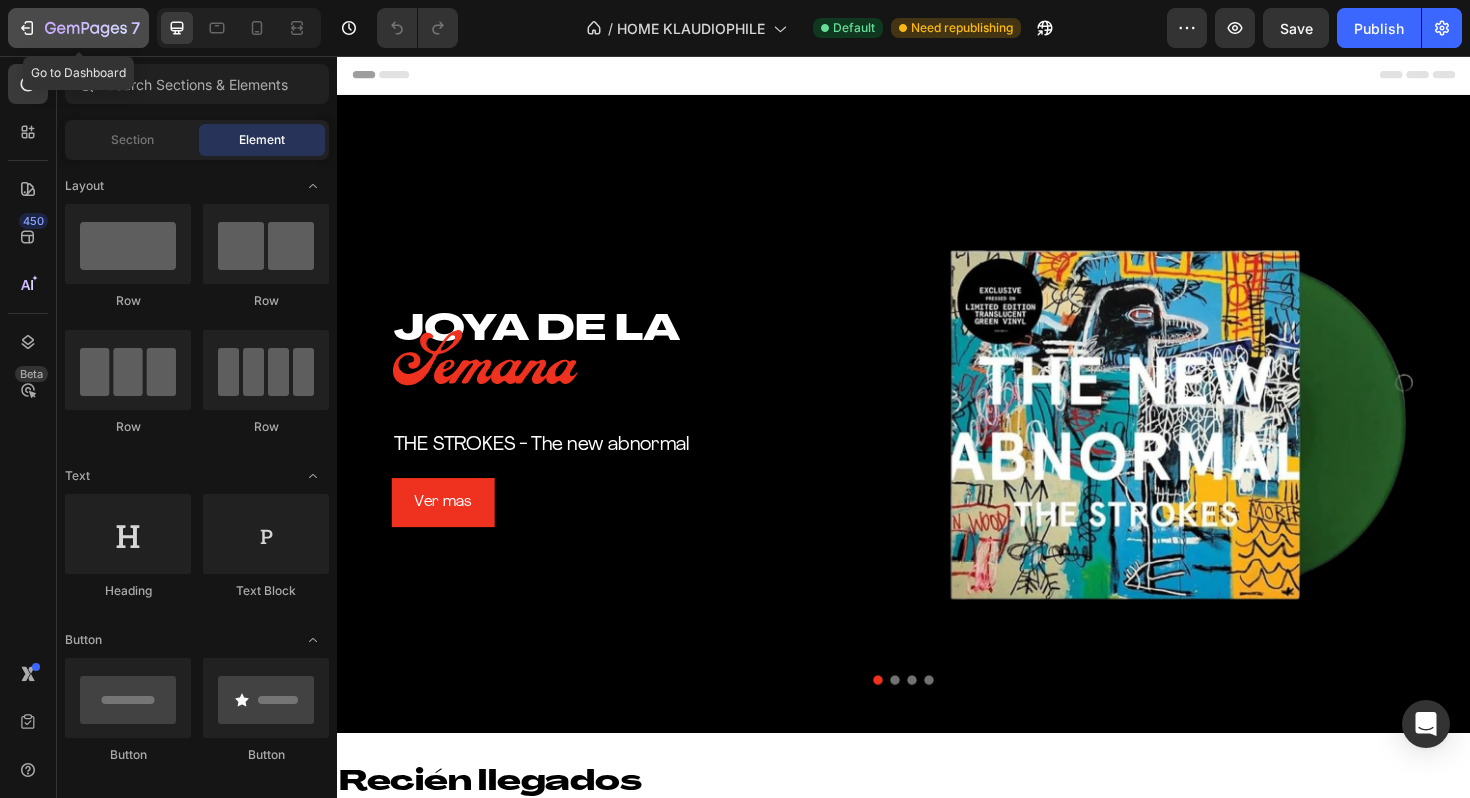 click on "7" 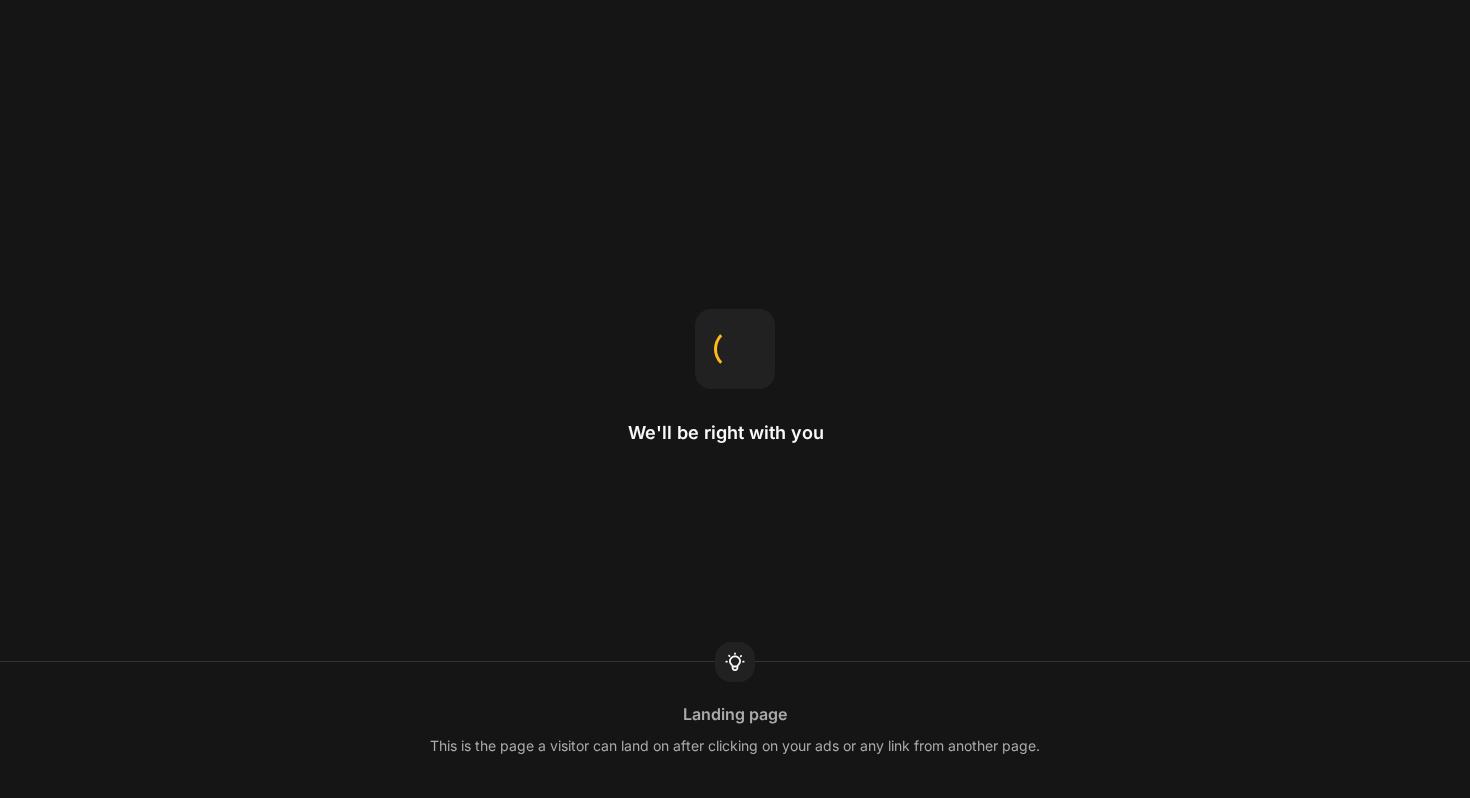 scroll, scrollTop: 0, scrollLeft: 0, axis: both 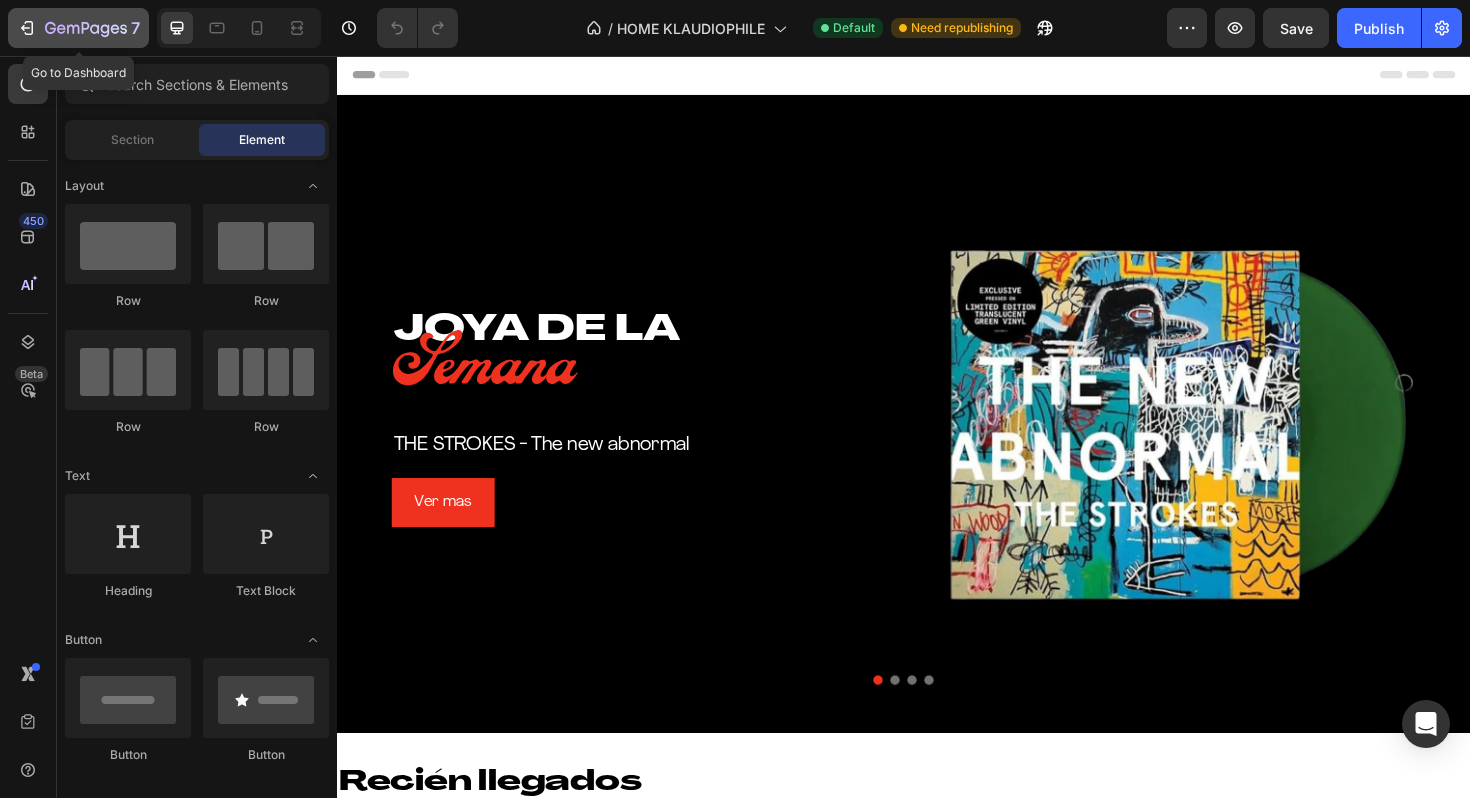 click 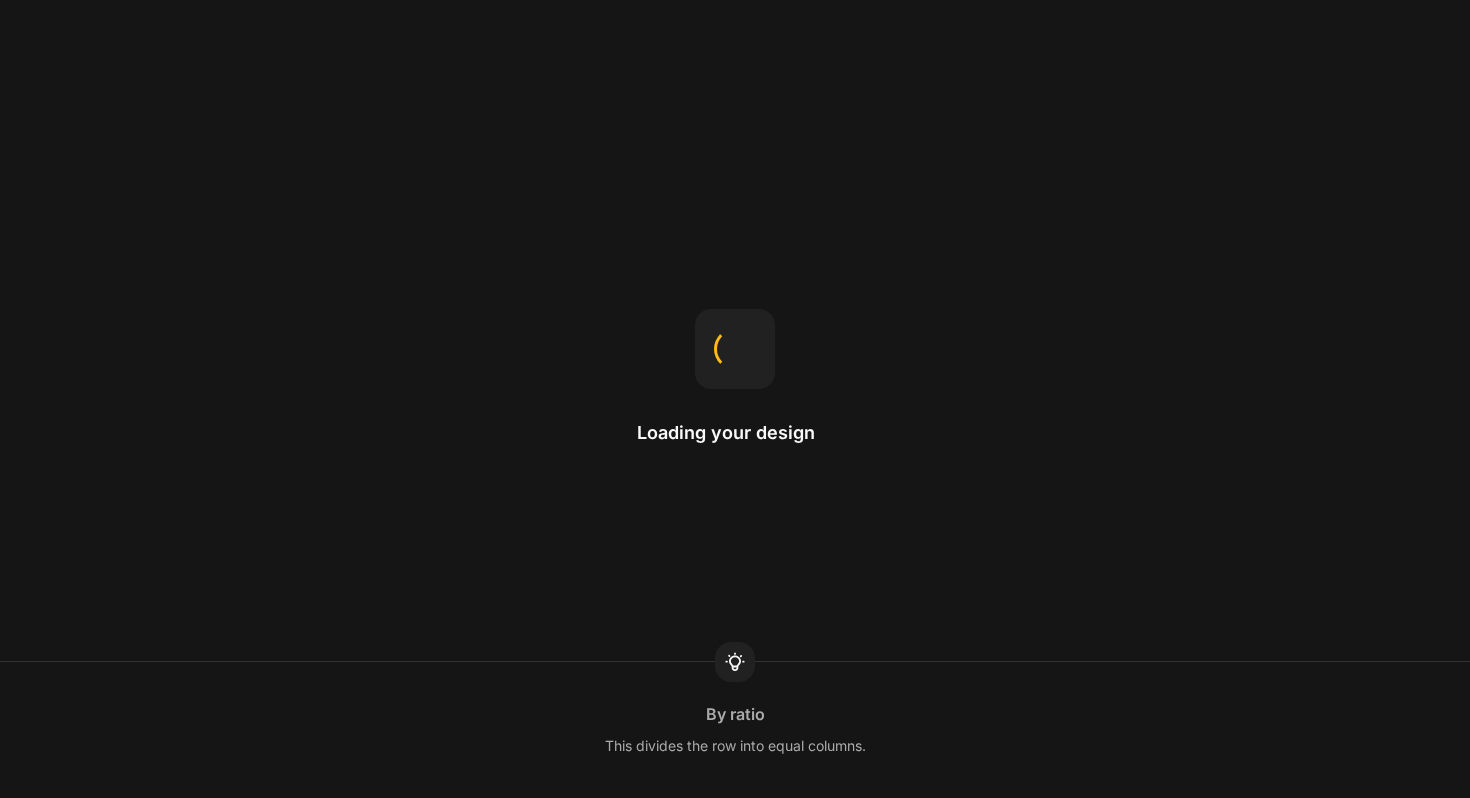 scroll, scrollTop: 0, scrollLeft: 0, axis: both 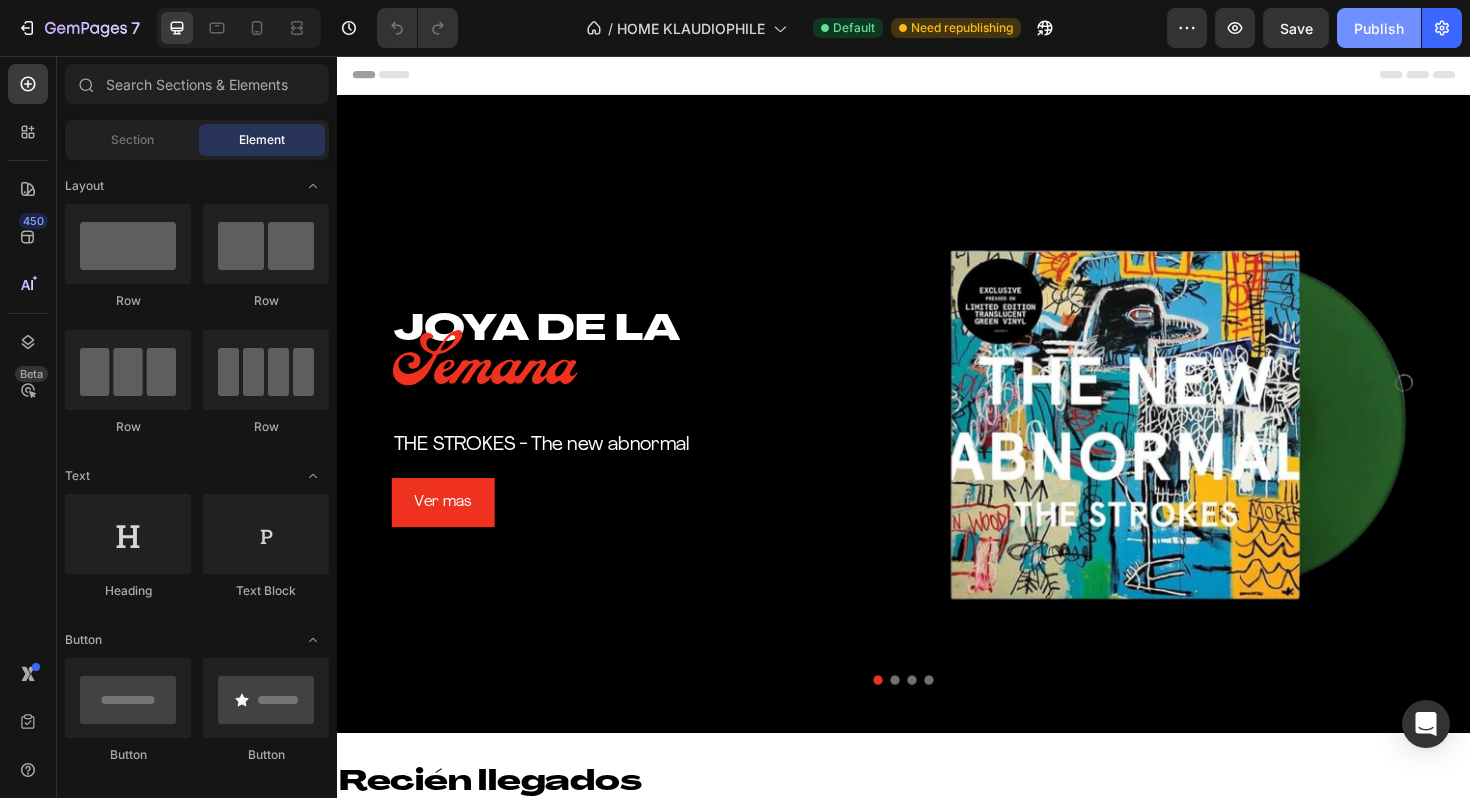 click on "Publish" at bounding box center (1379, 28) 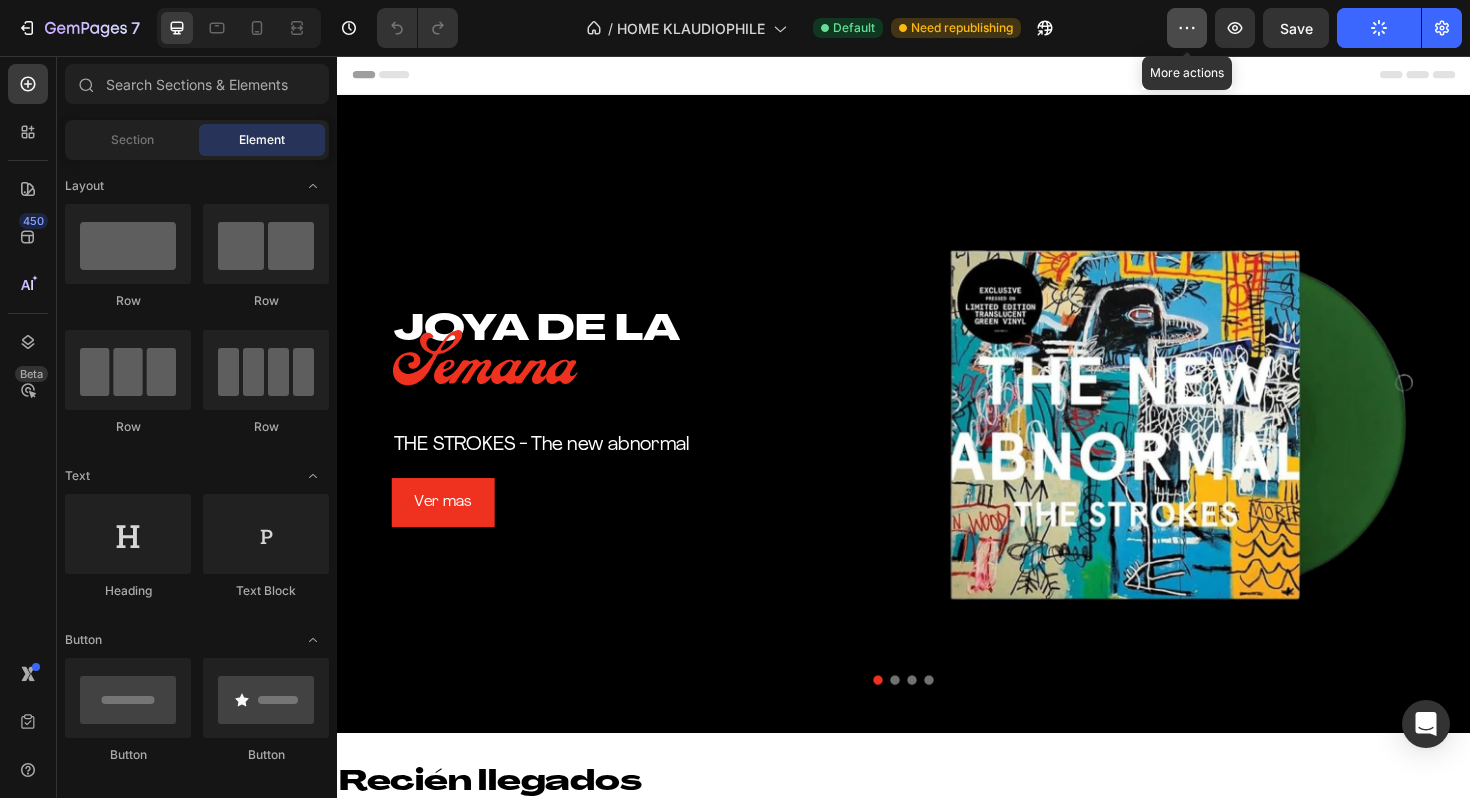 click 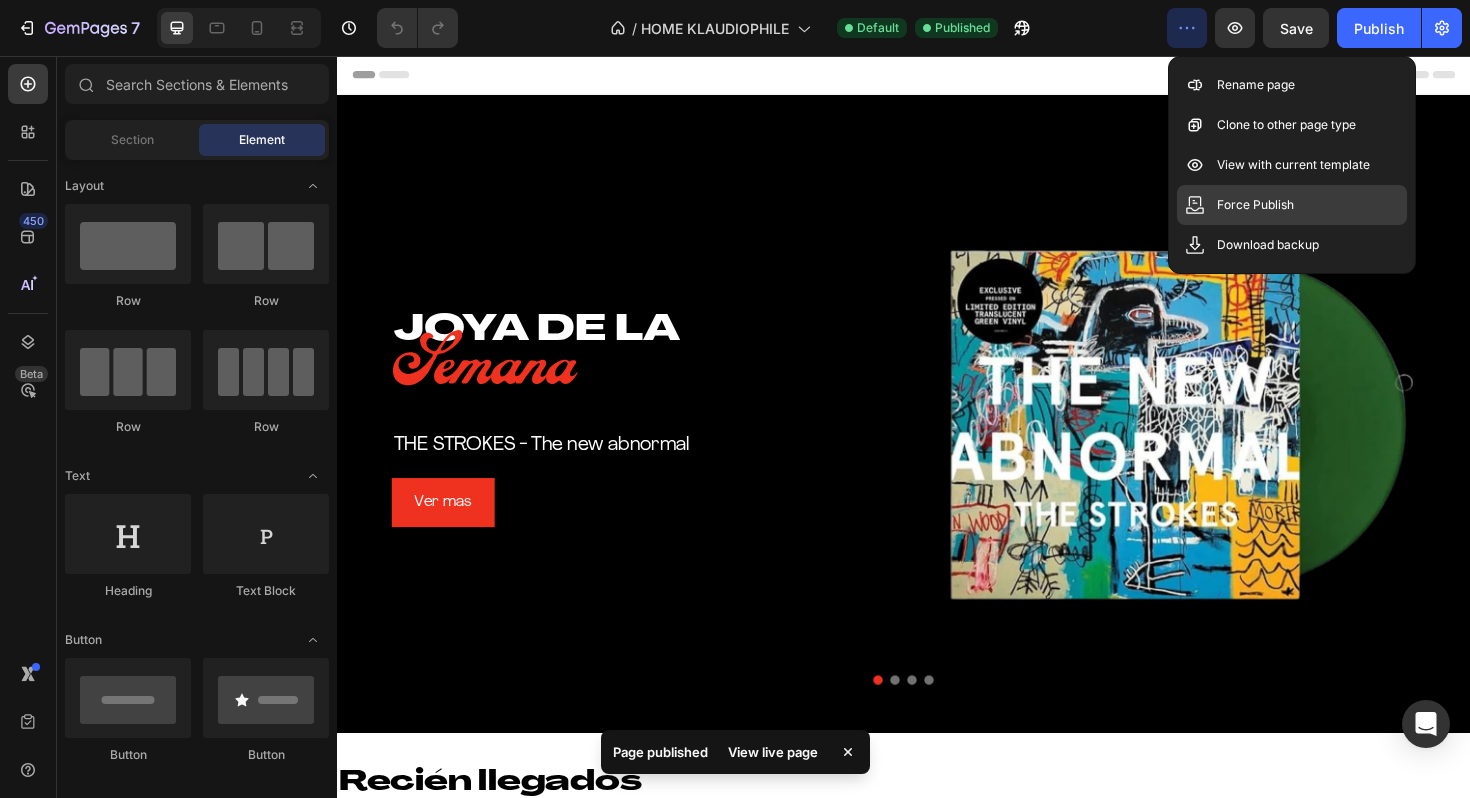 click on "Force Publish" at bounding box center (1255, 205) 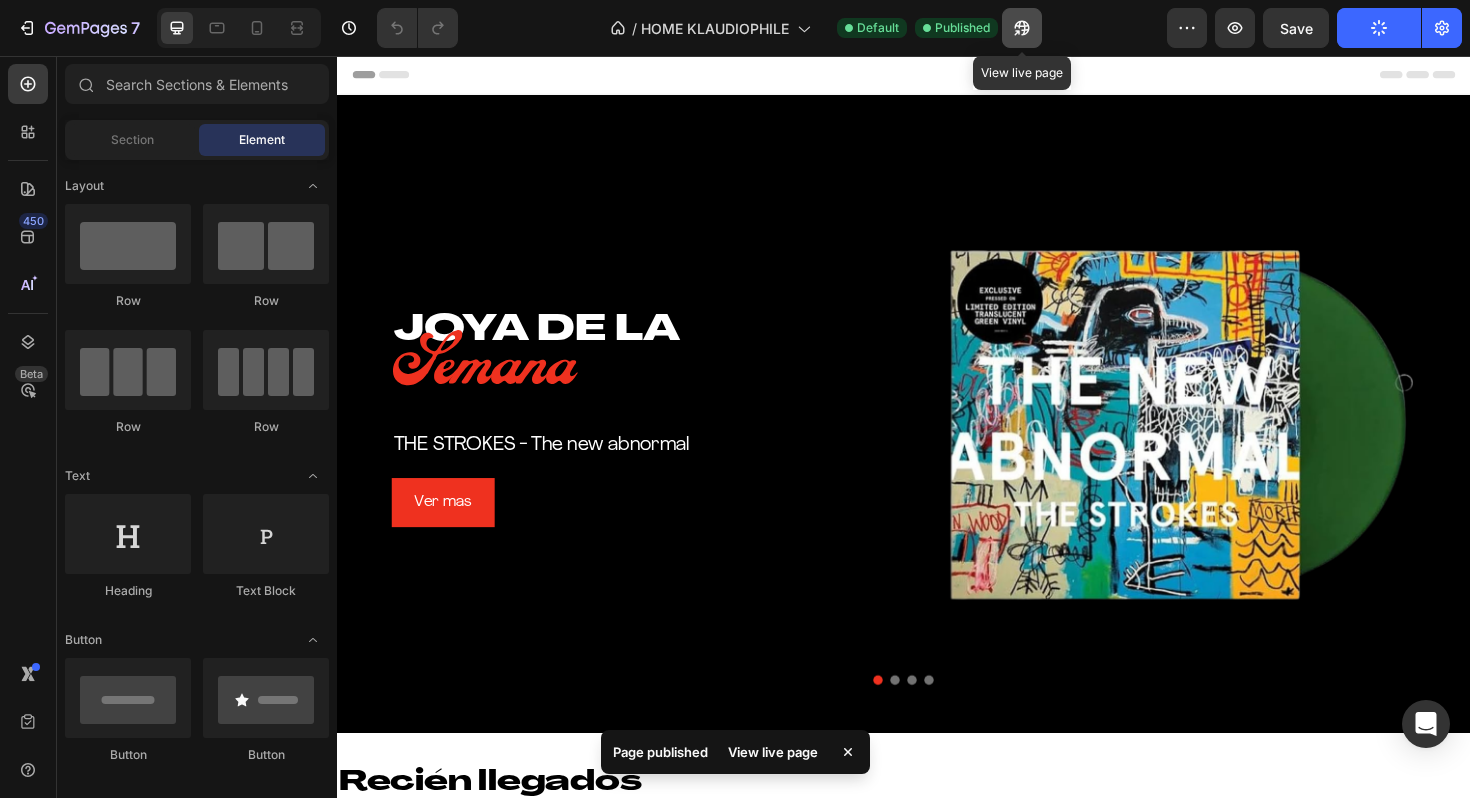 click 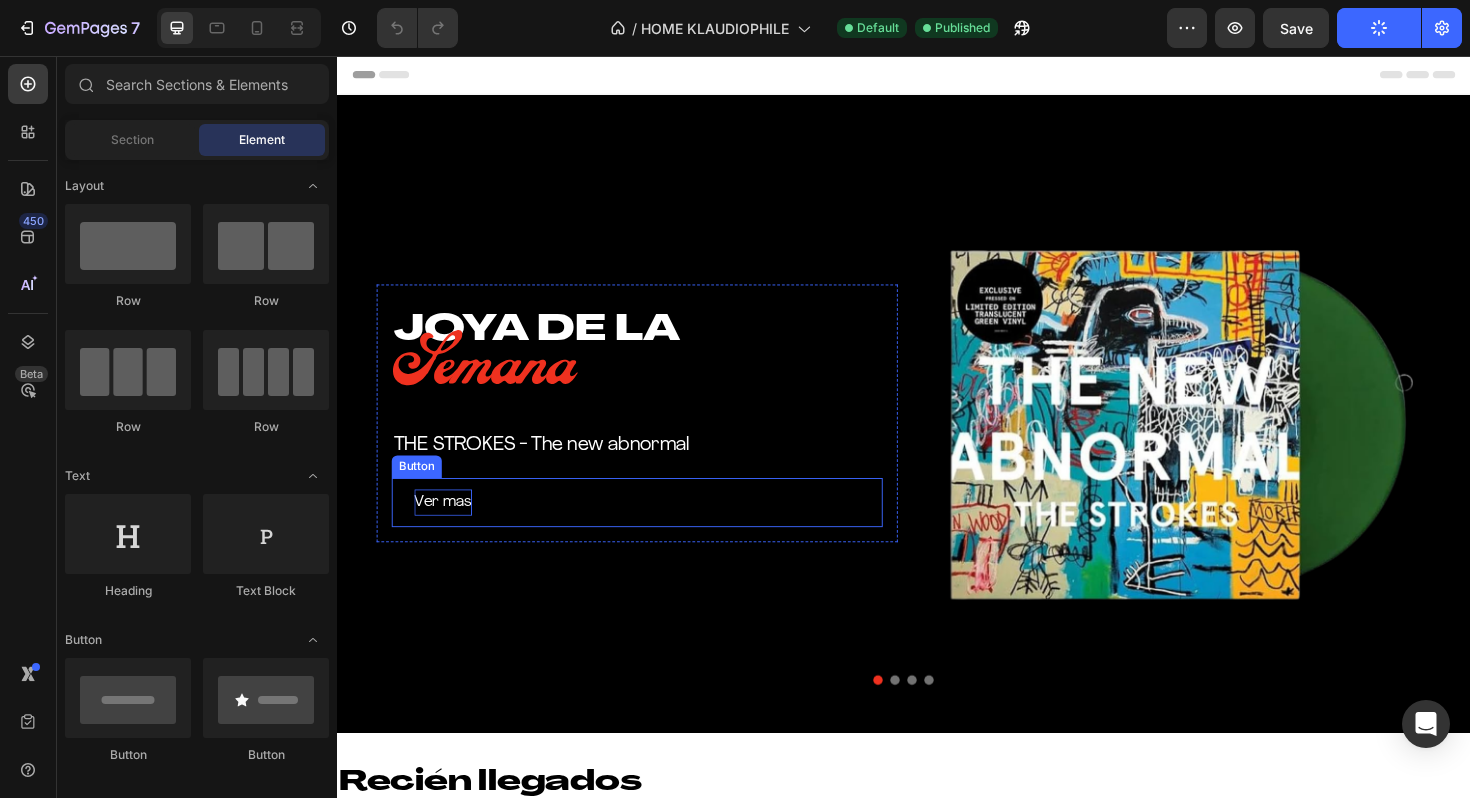 click on "Ver mas" at bounding box center [449, 529] 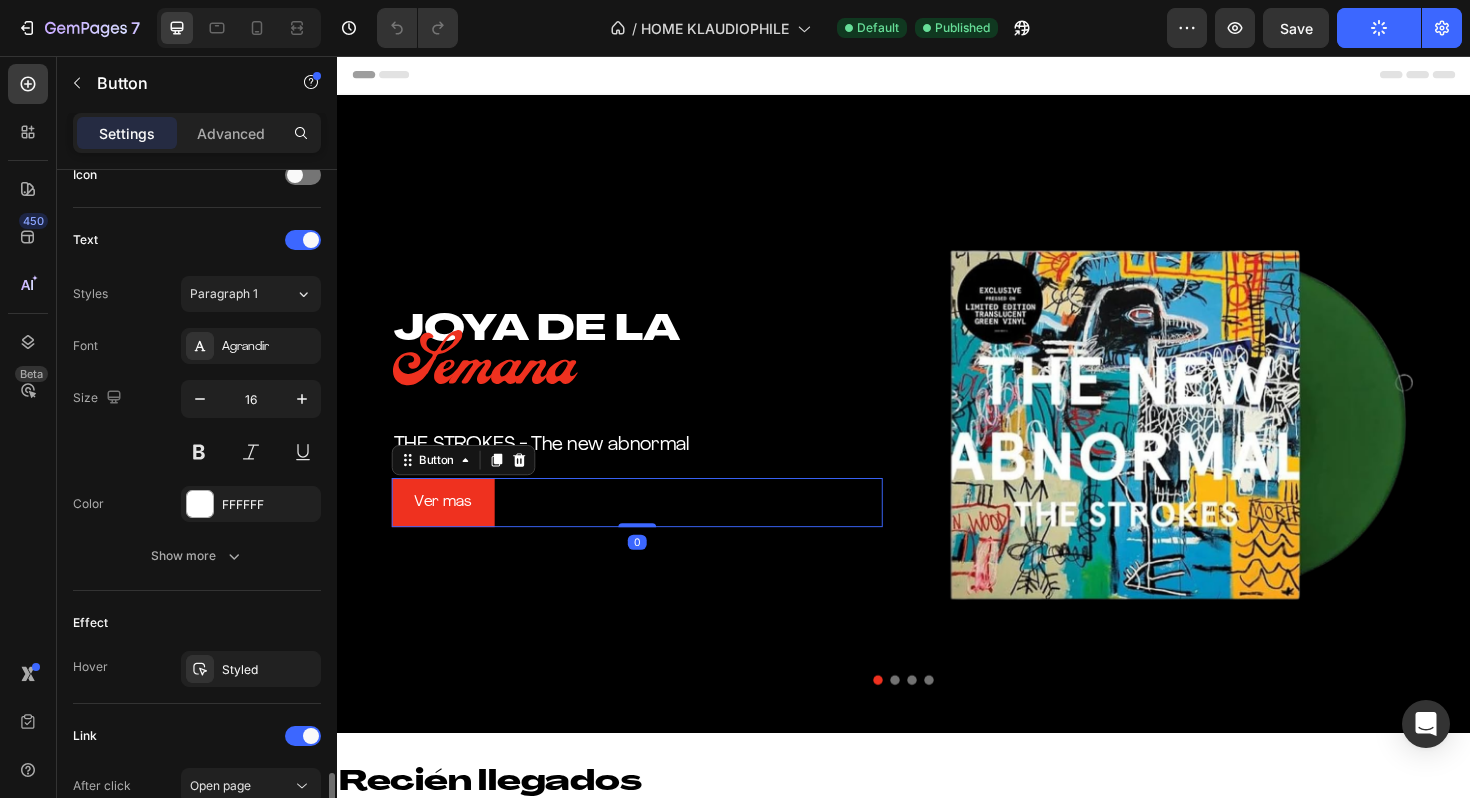 scroll, scrollTop: 853, scrollLeft: 0, axis: vertical 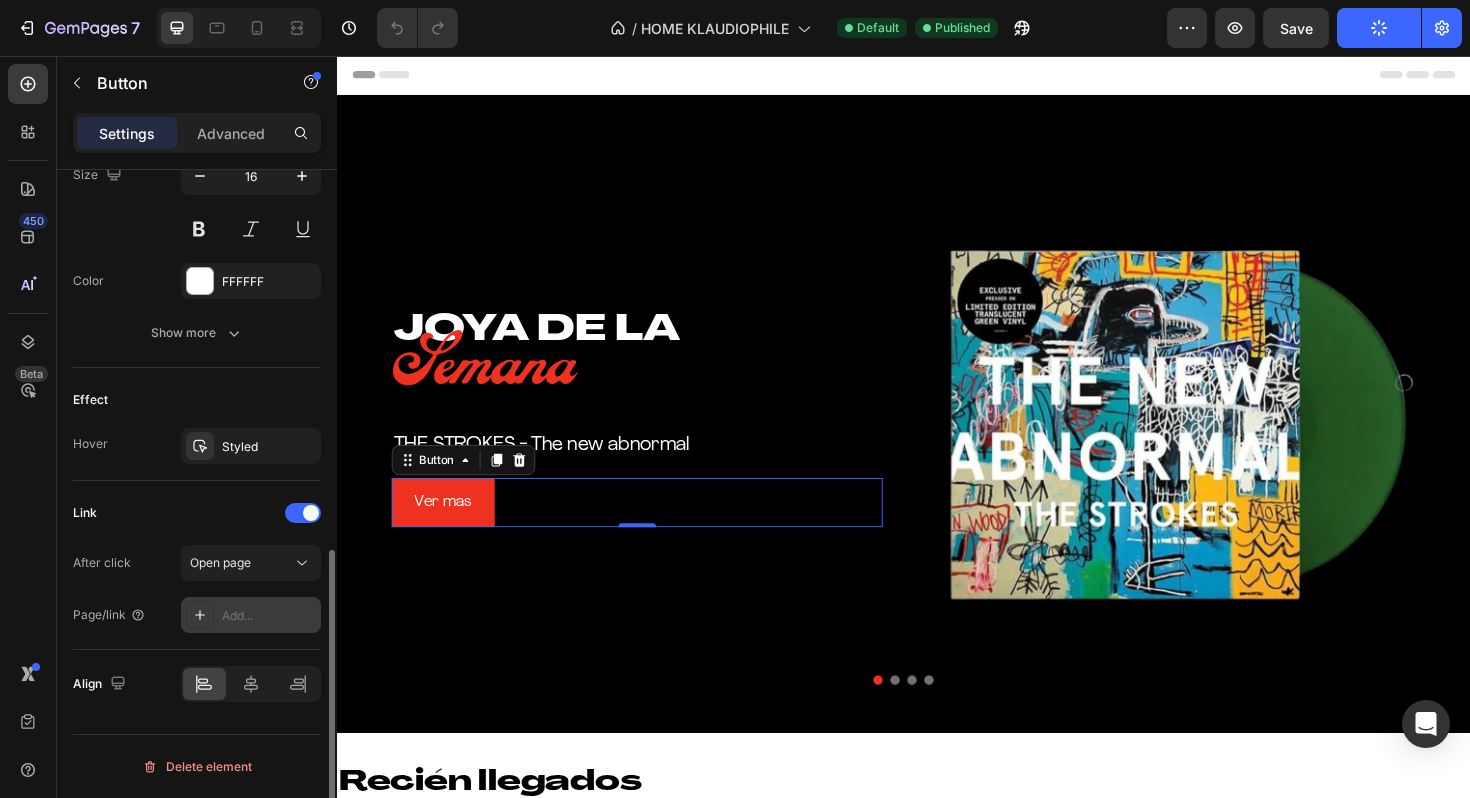 click on "Add..." at bounding box center [269, 616] 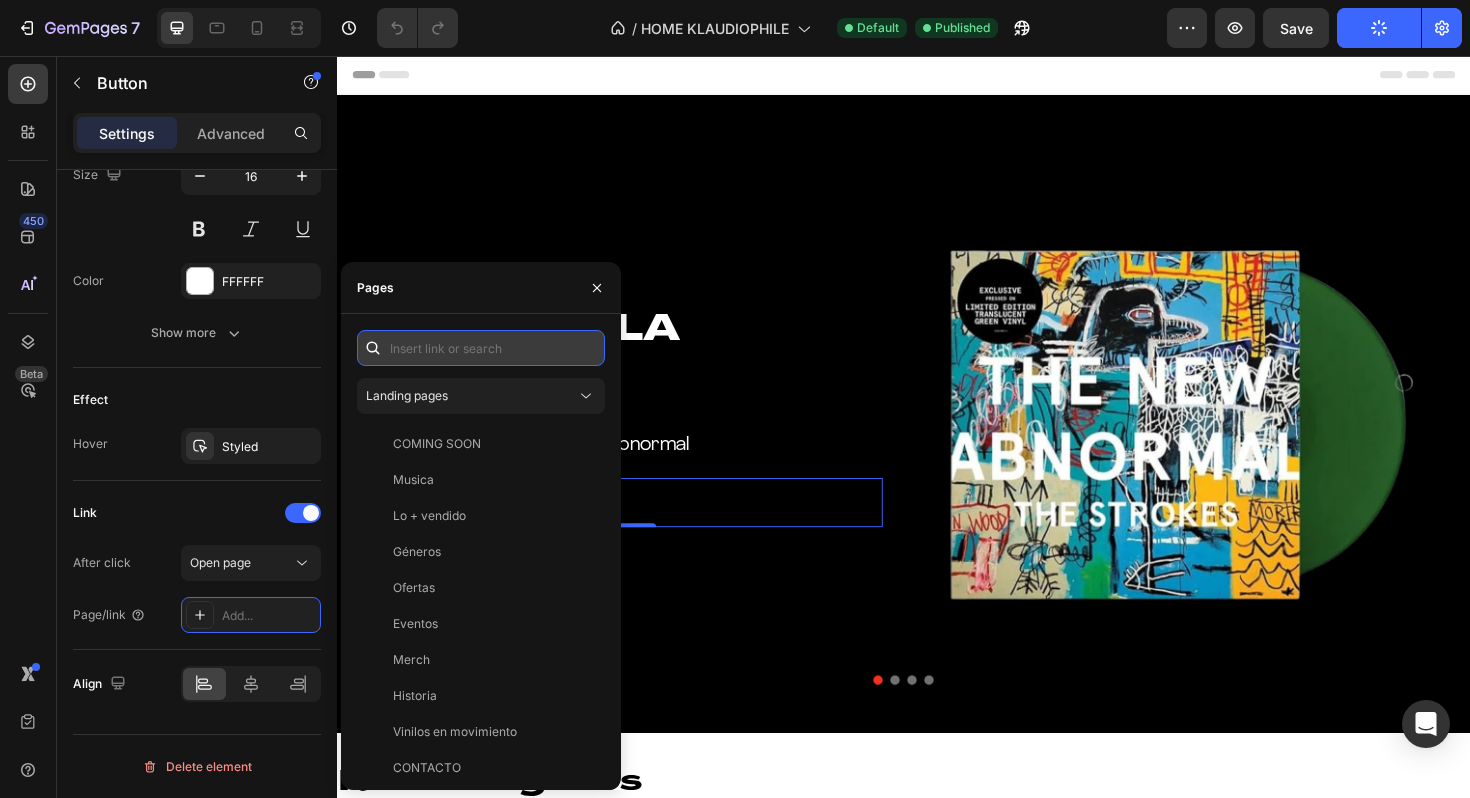 click at bounding box center [481, 348] 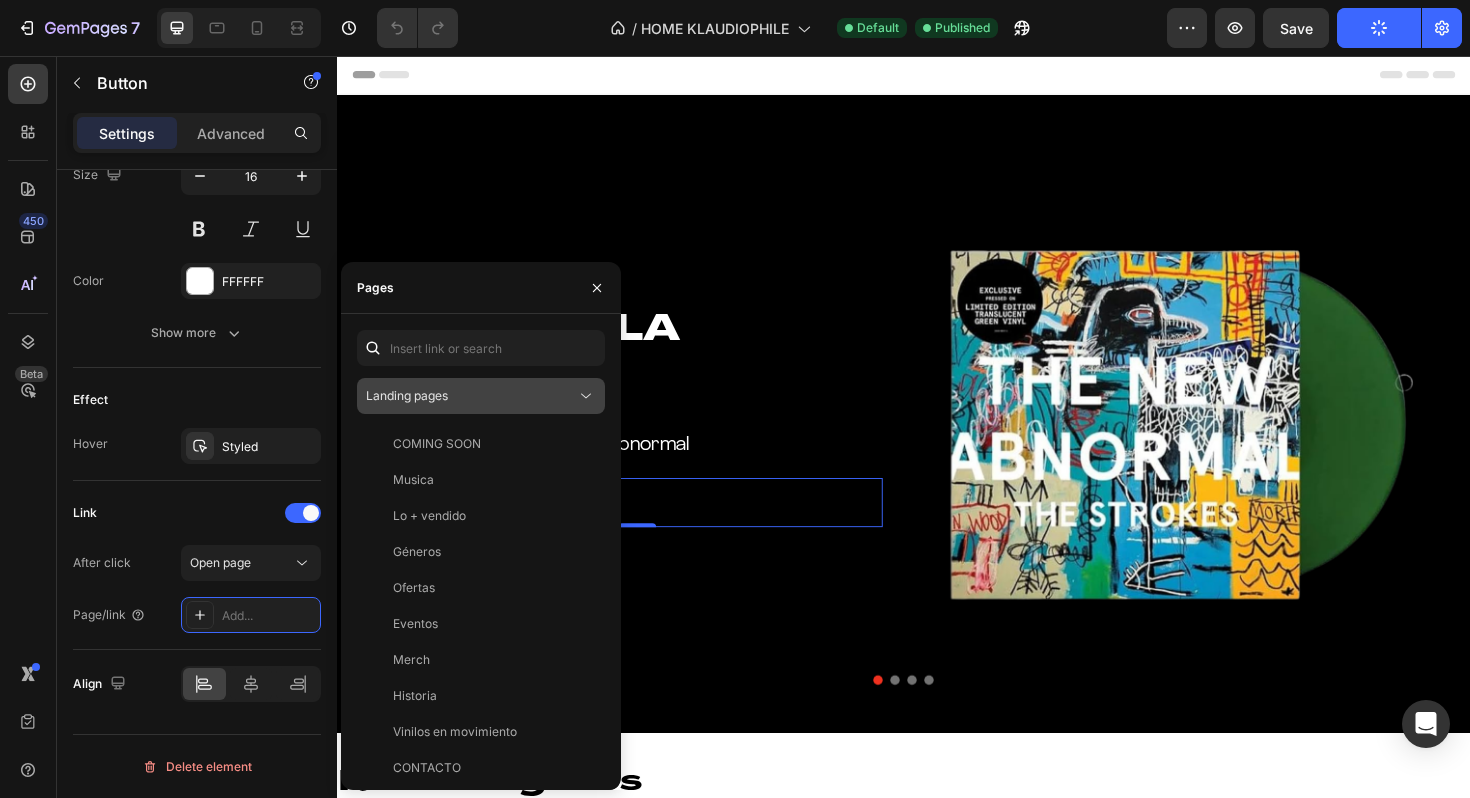 click on "Landing pages" at bounding box center [471, 396] 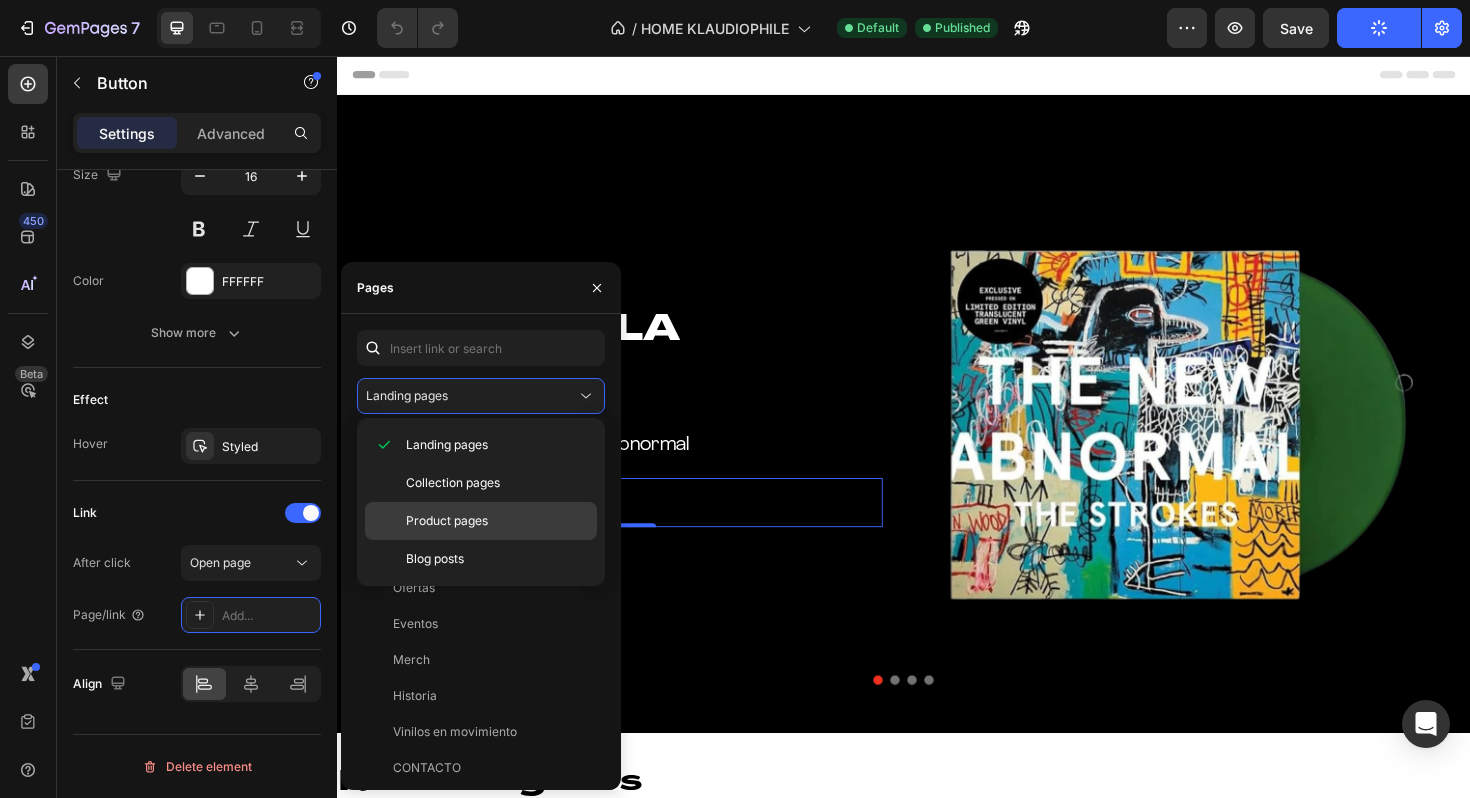 click on "Product pages" 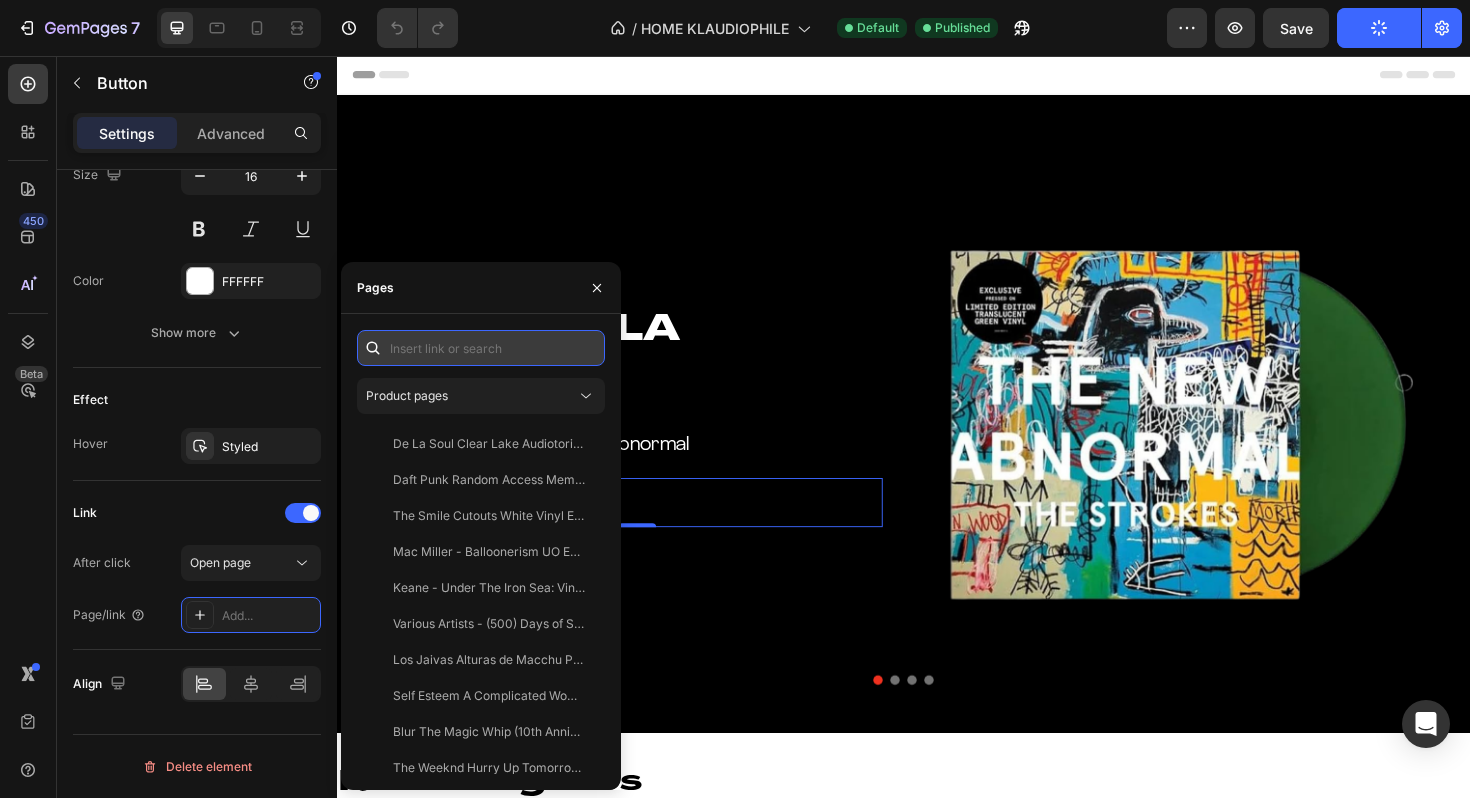 click at bounding box center [481, 348] 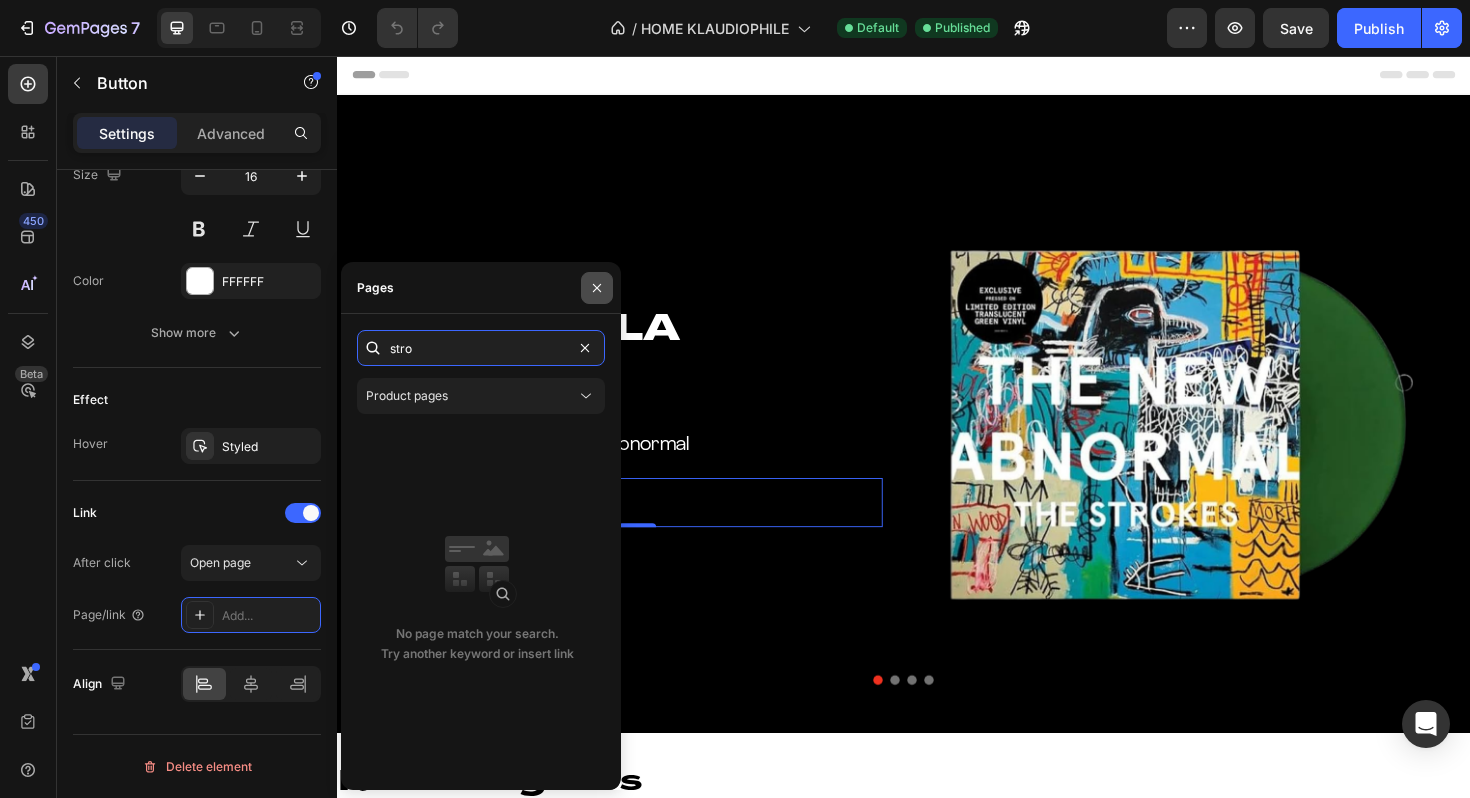 type on "stro" 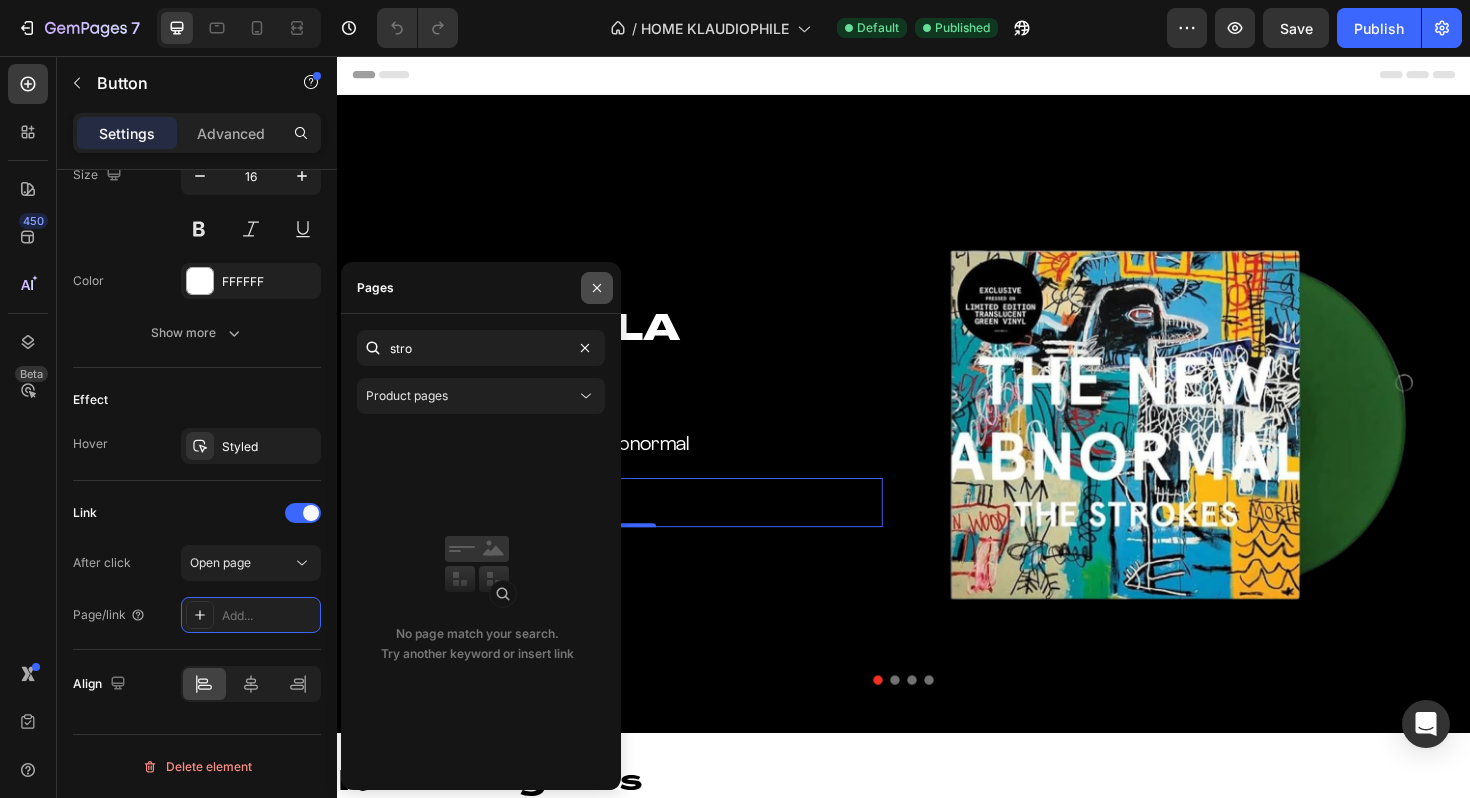 click 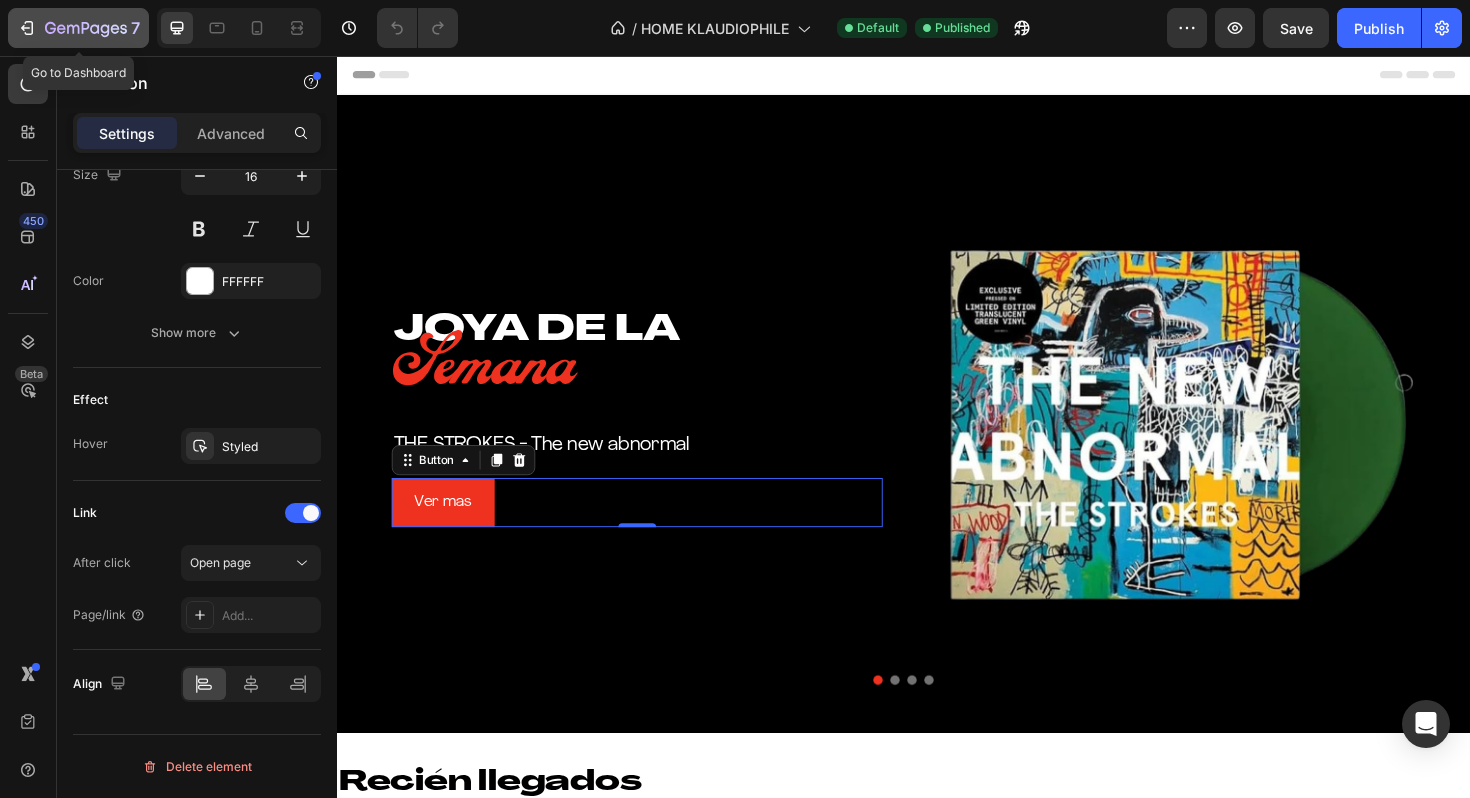 click on "7" 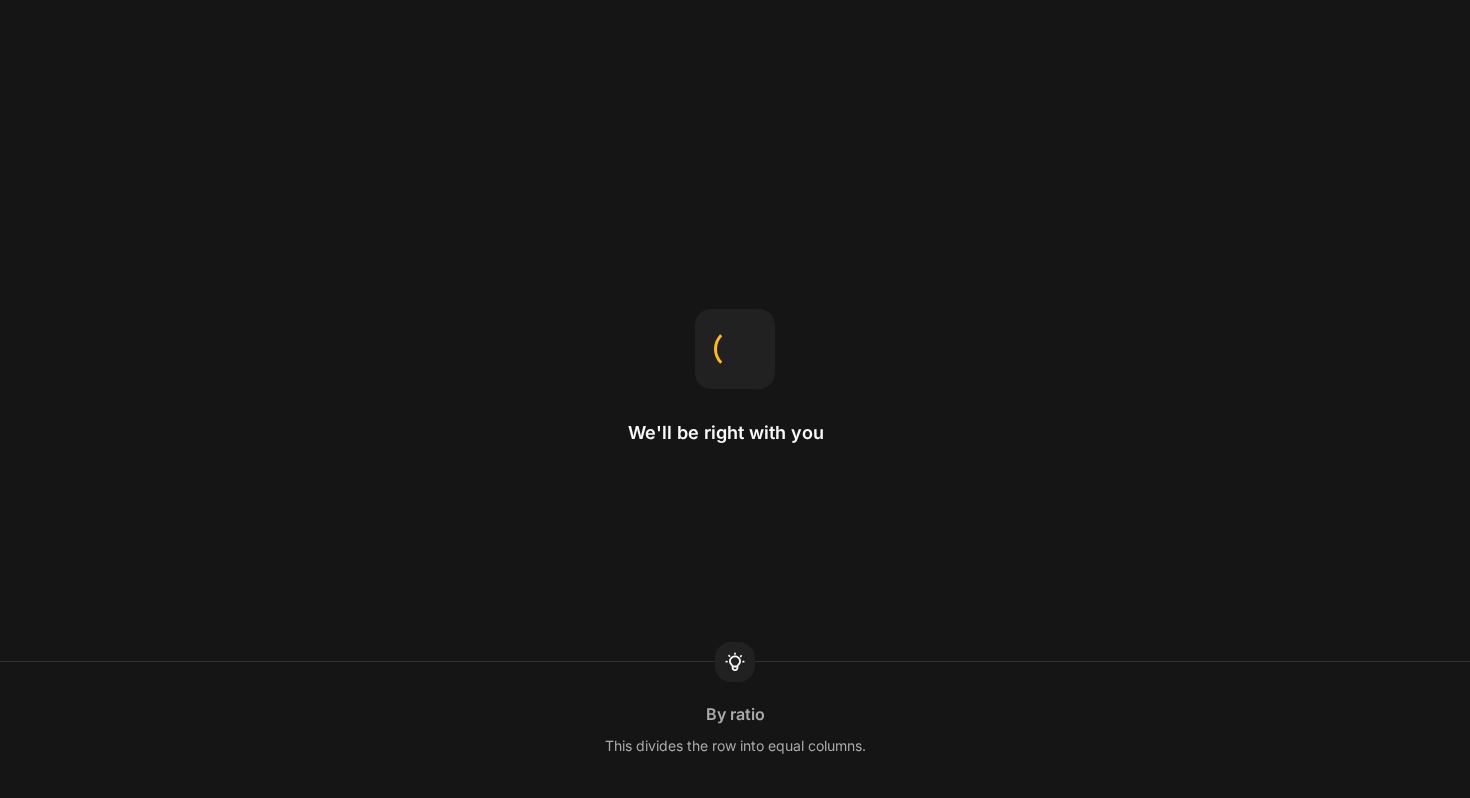 scroll, scrollTop: 0, scrollLeft: 0, axis: both 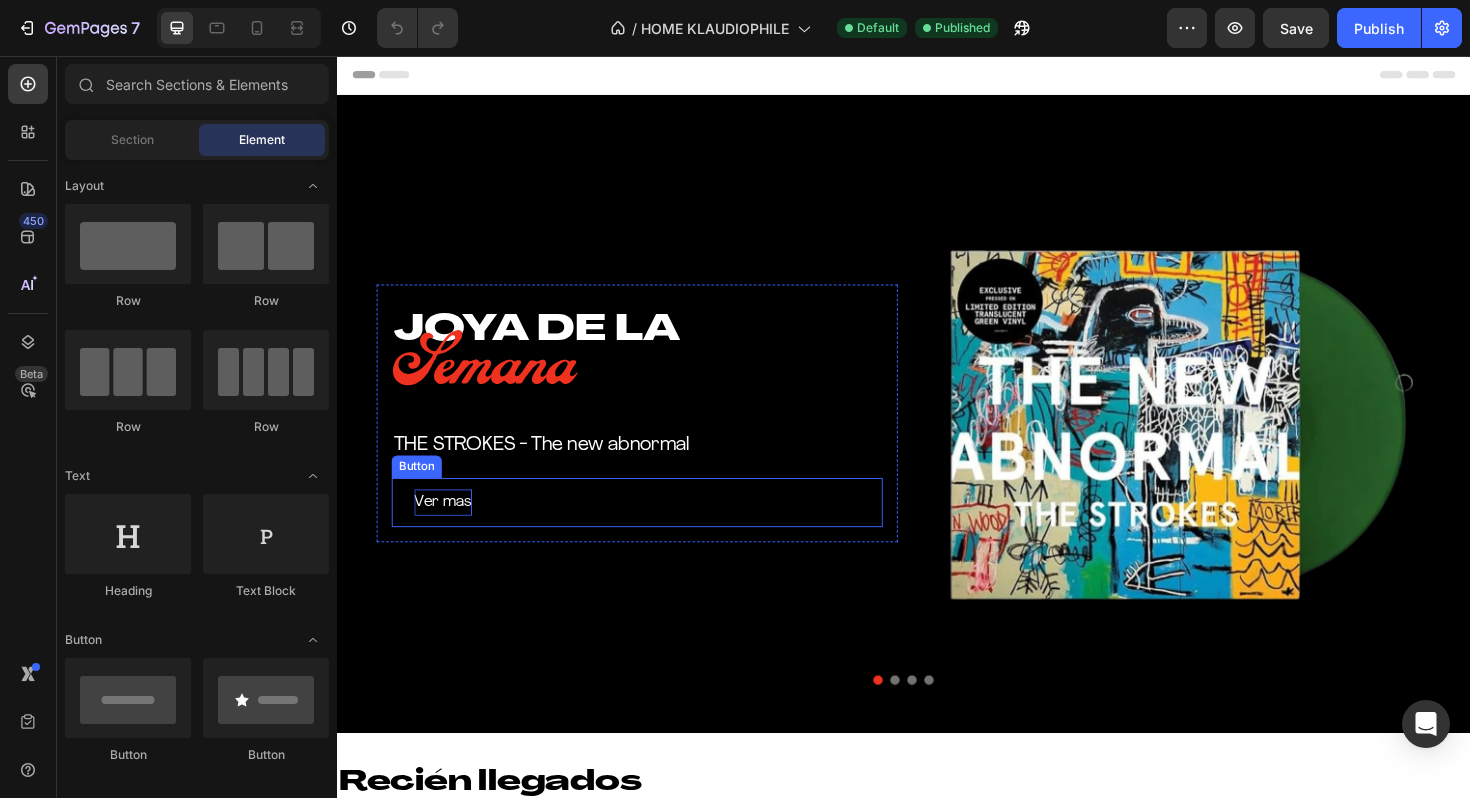 click on "Ver mas" at bounding box center [449, 529] 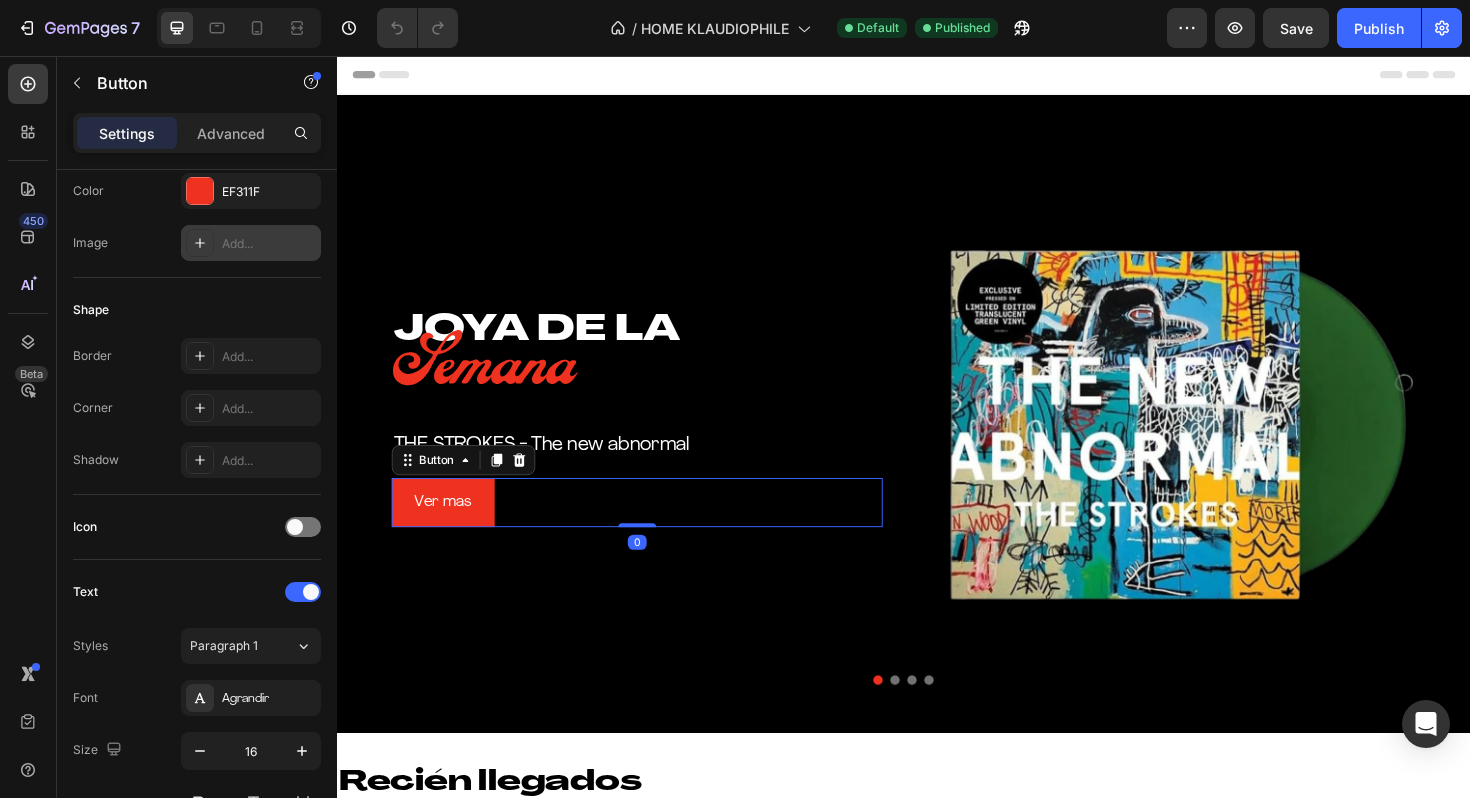 scroll, scrollTop: 853, scrollLeft: 0, axis: vertical 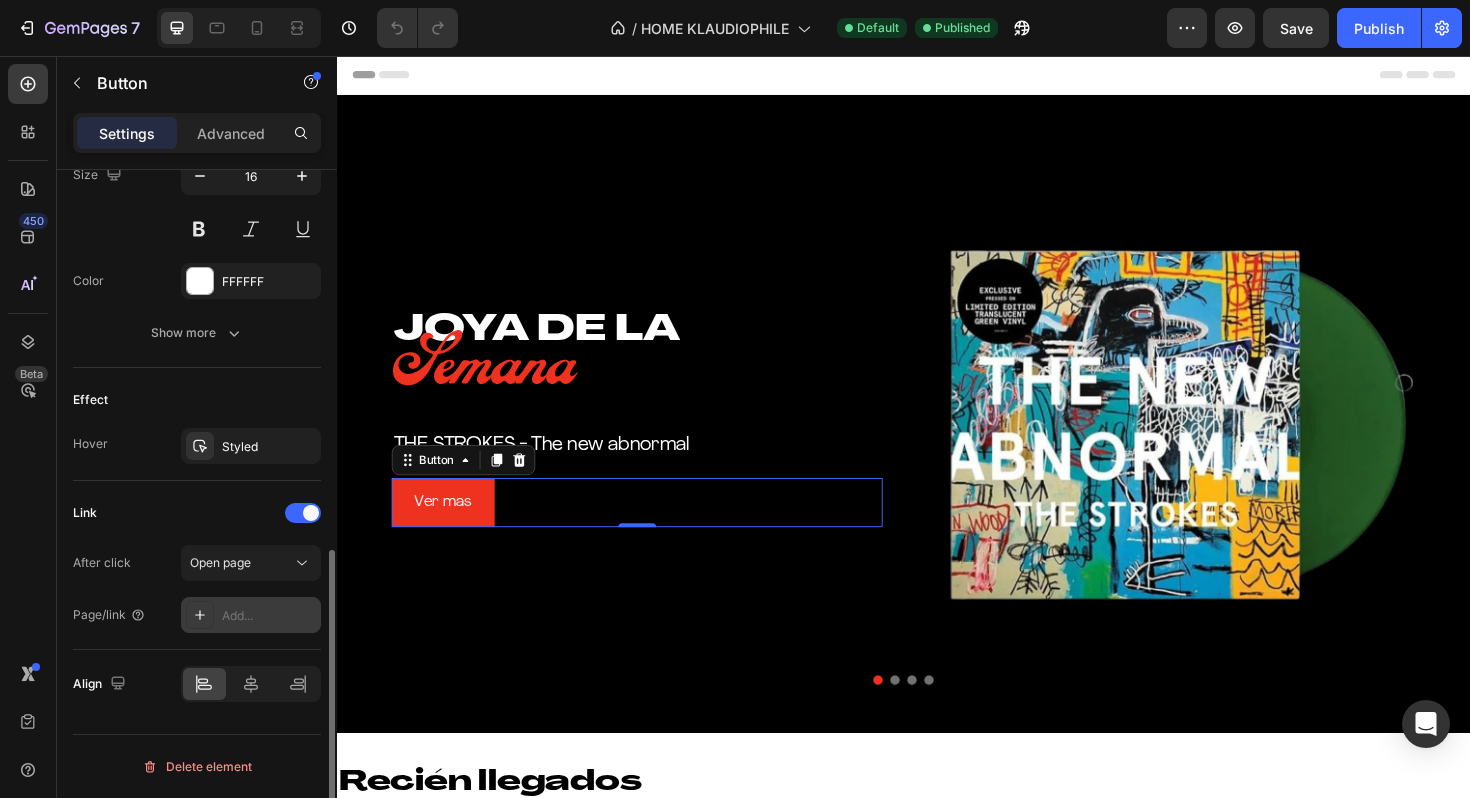 click on "Add..." at bounding box center (251, 615) 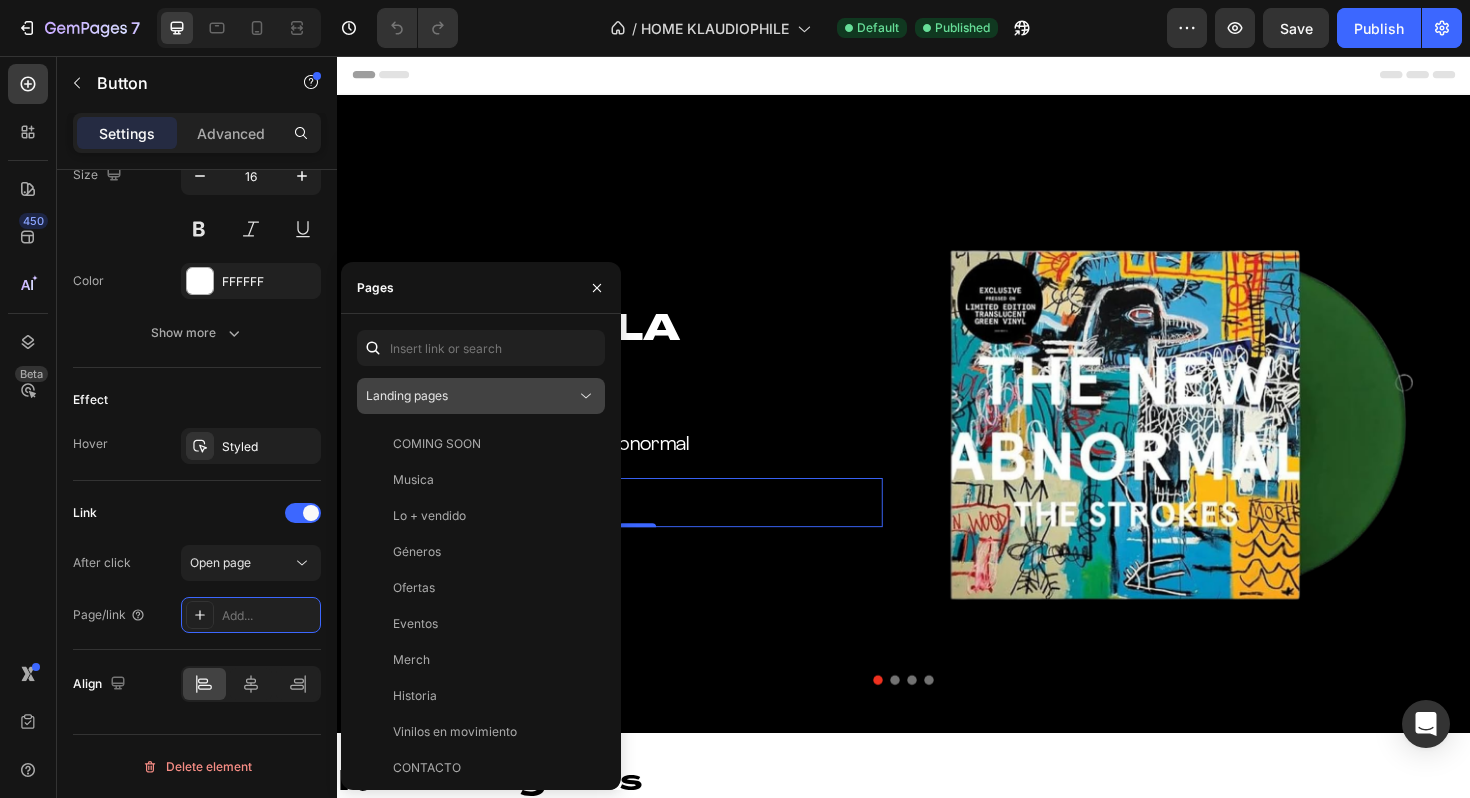 click on "Landing pages" at bounding box center (471, 396) 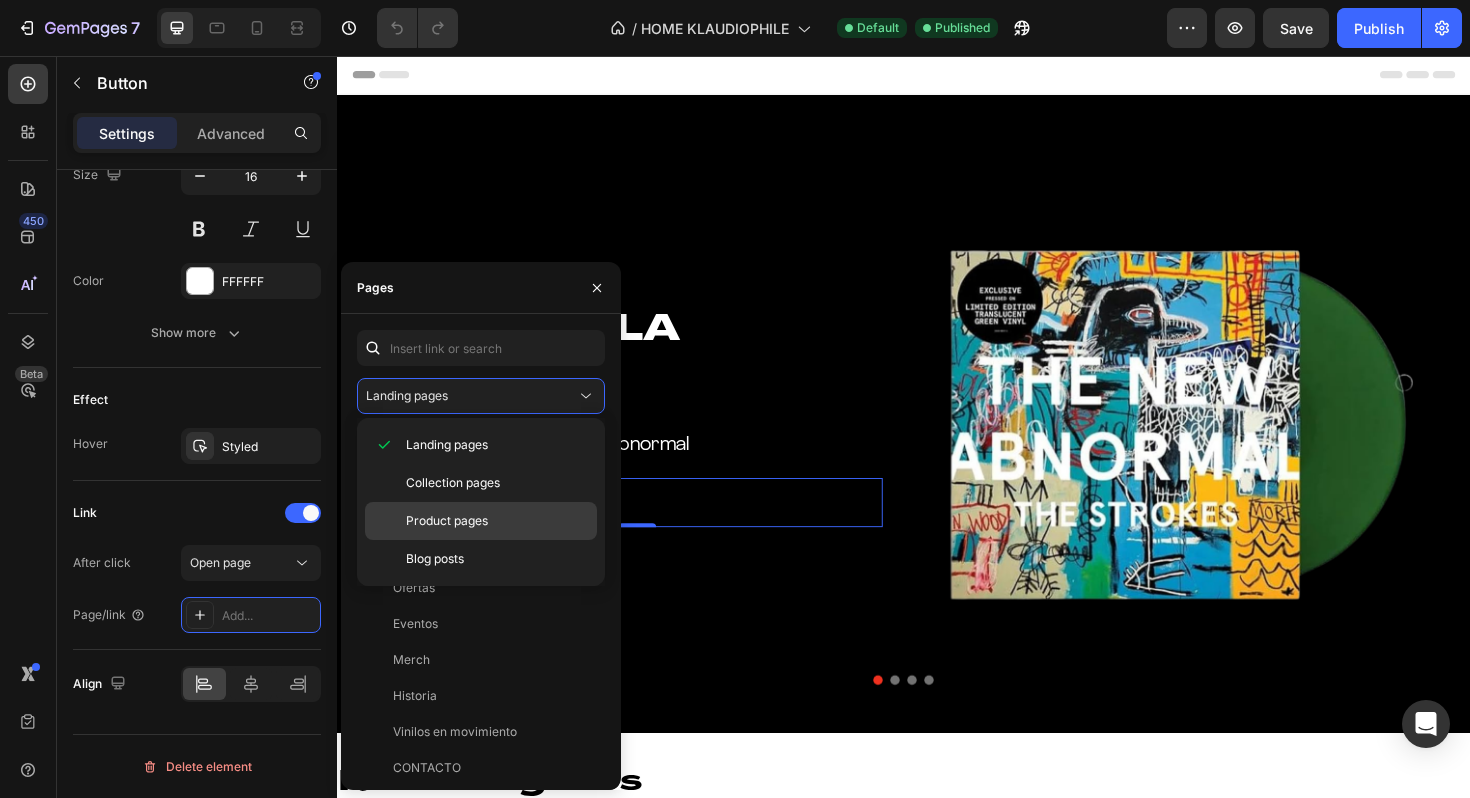 click on "Product pages" at bounding box center [497, 521] 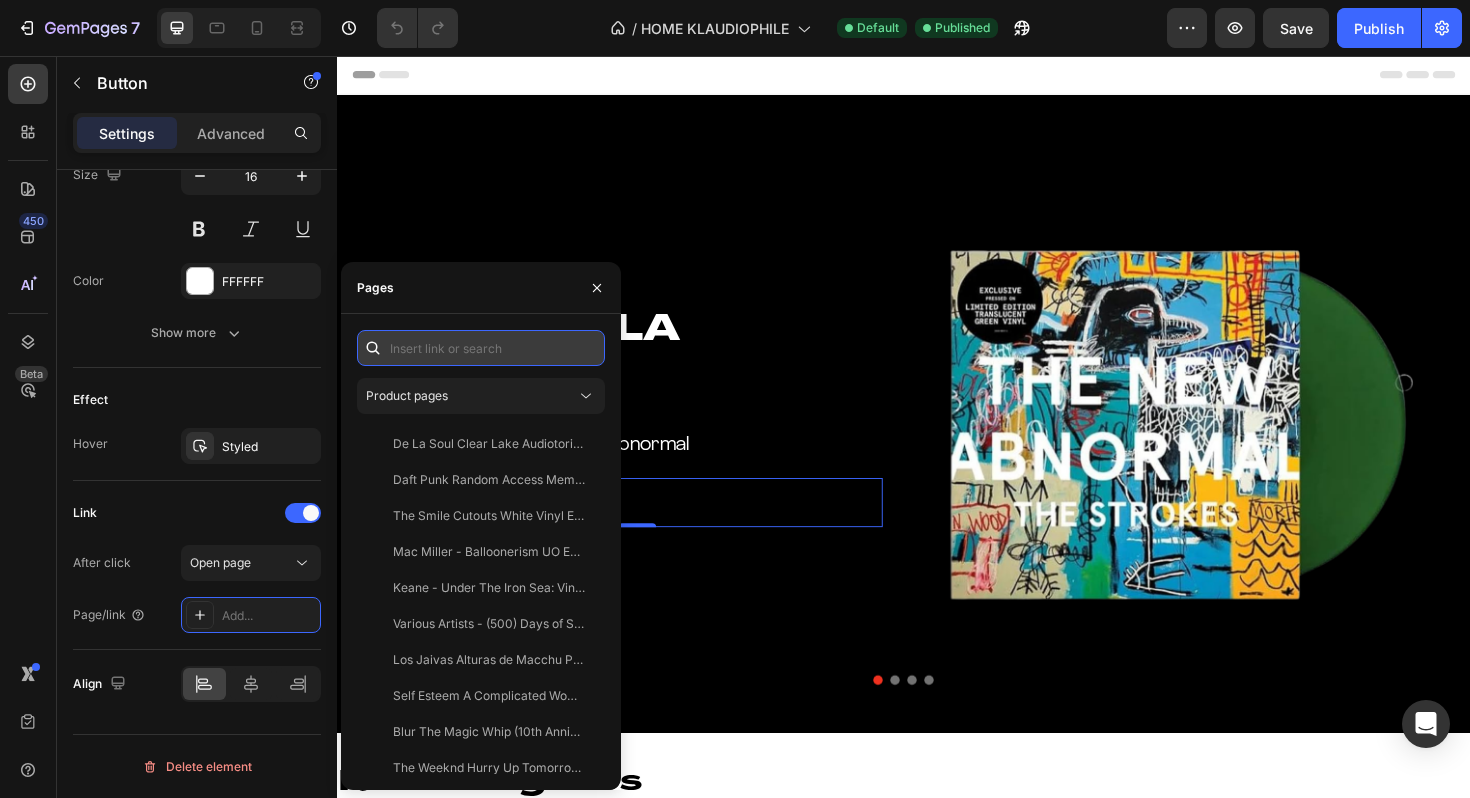 click at bounding box center [481, 348] 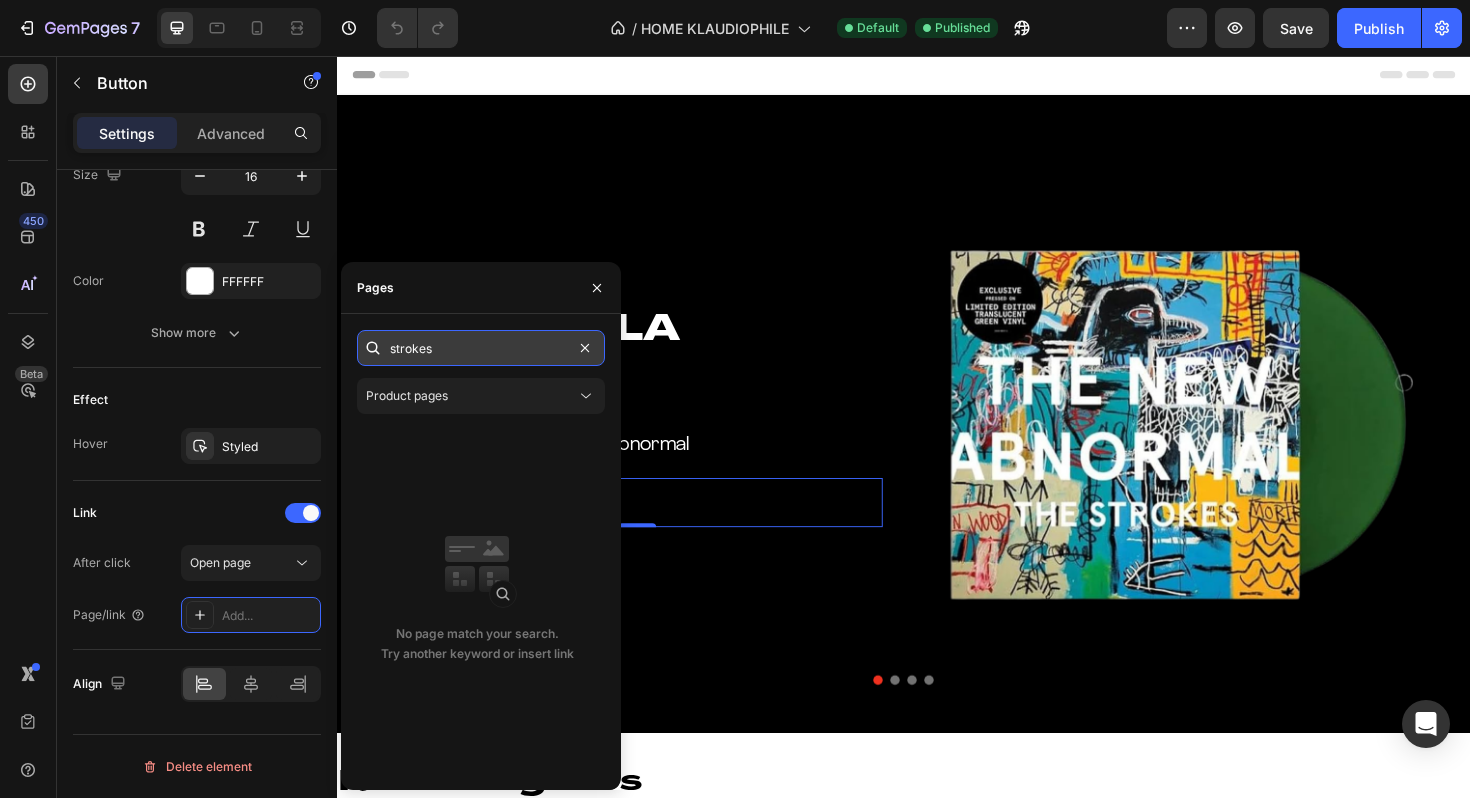 click on "strokes" at bounding box center [481, 348] 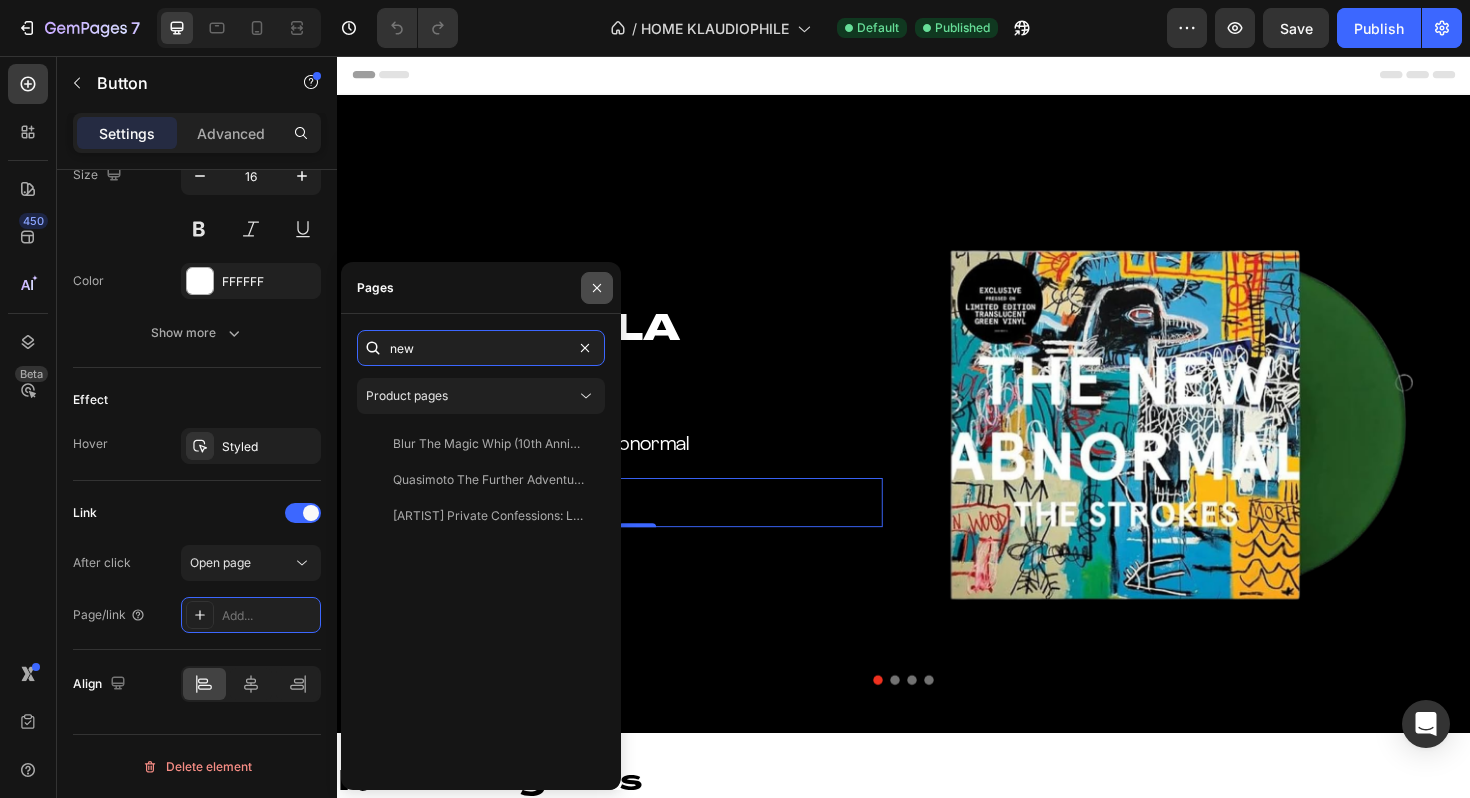 type on "new" 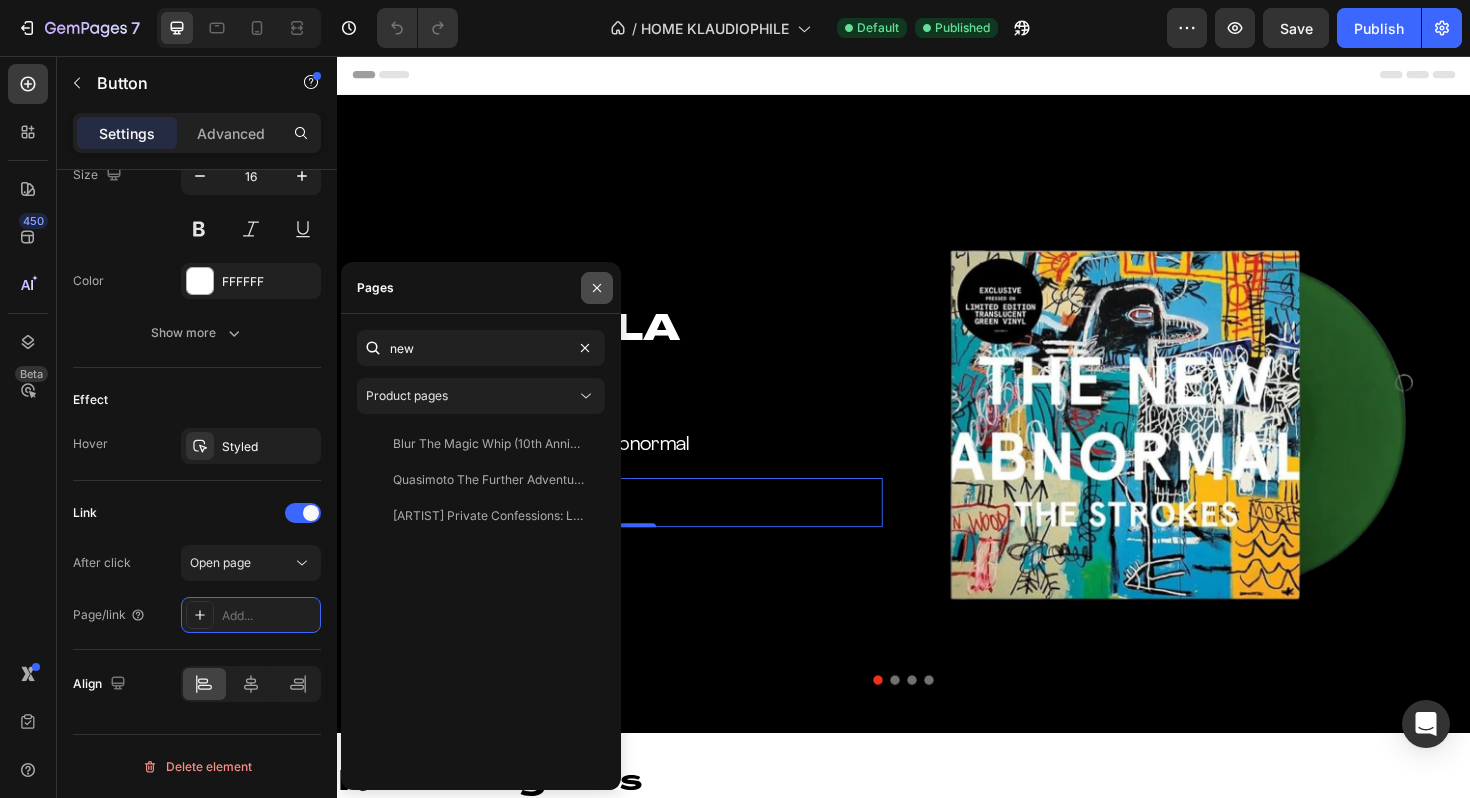 click 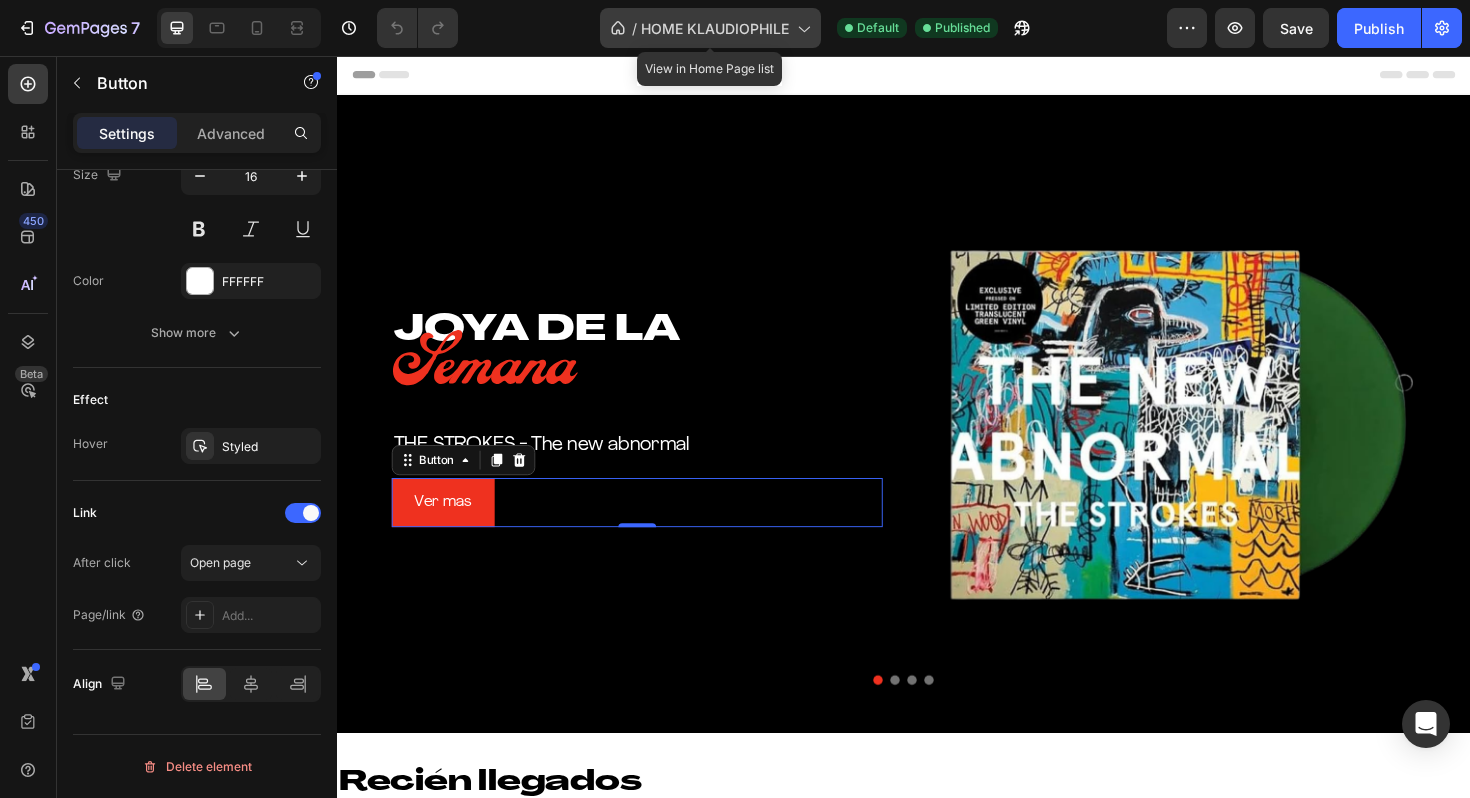 click on "HOME KLAUDIOPHILE" at bounding box center (715, 28) 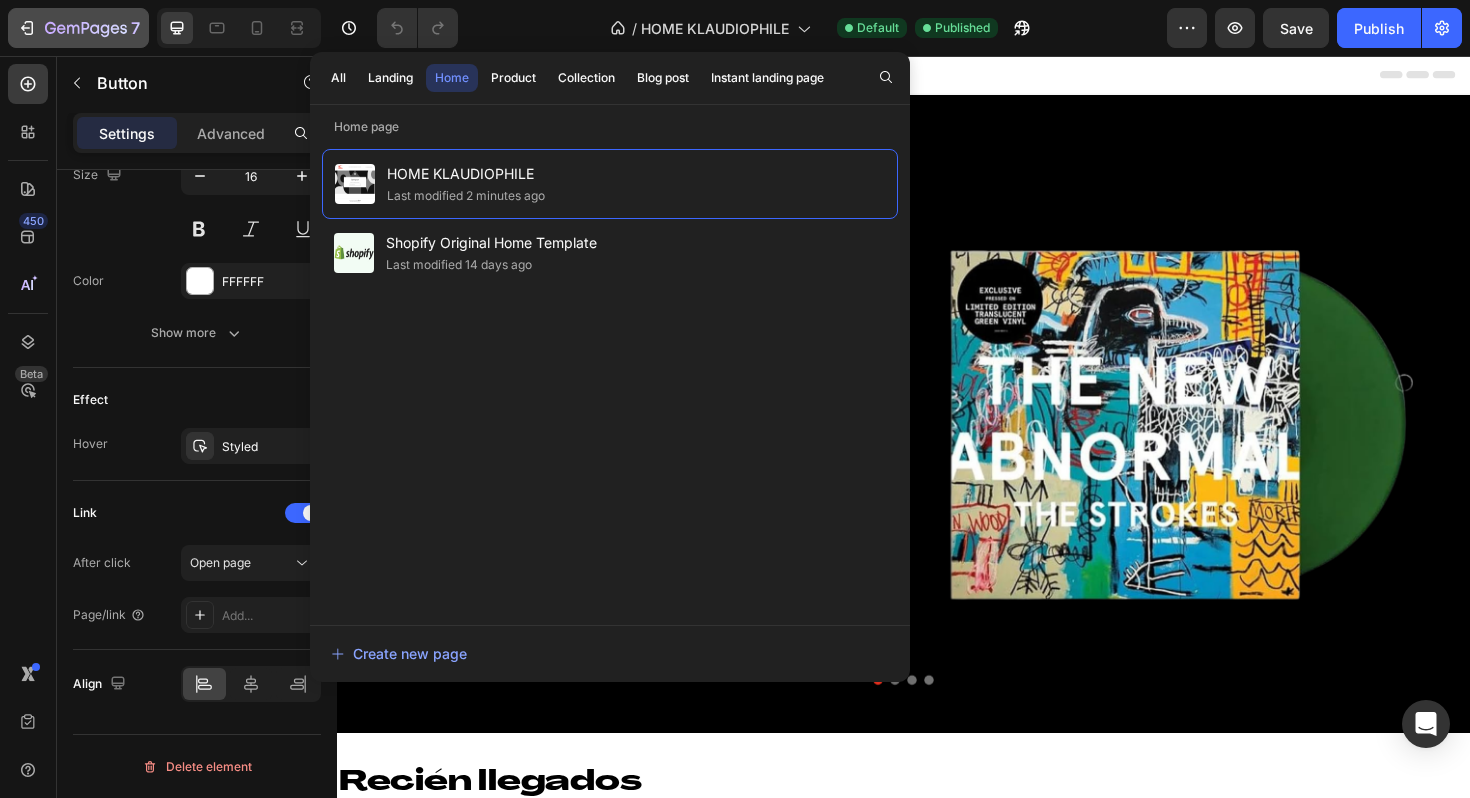 click 